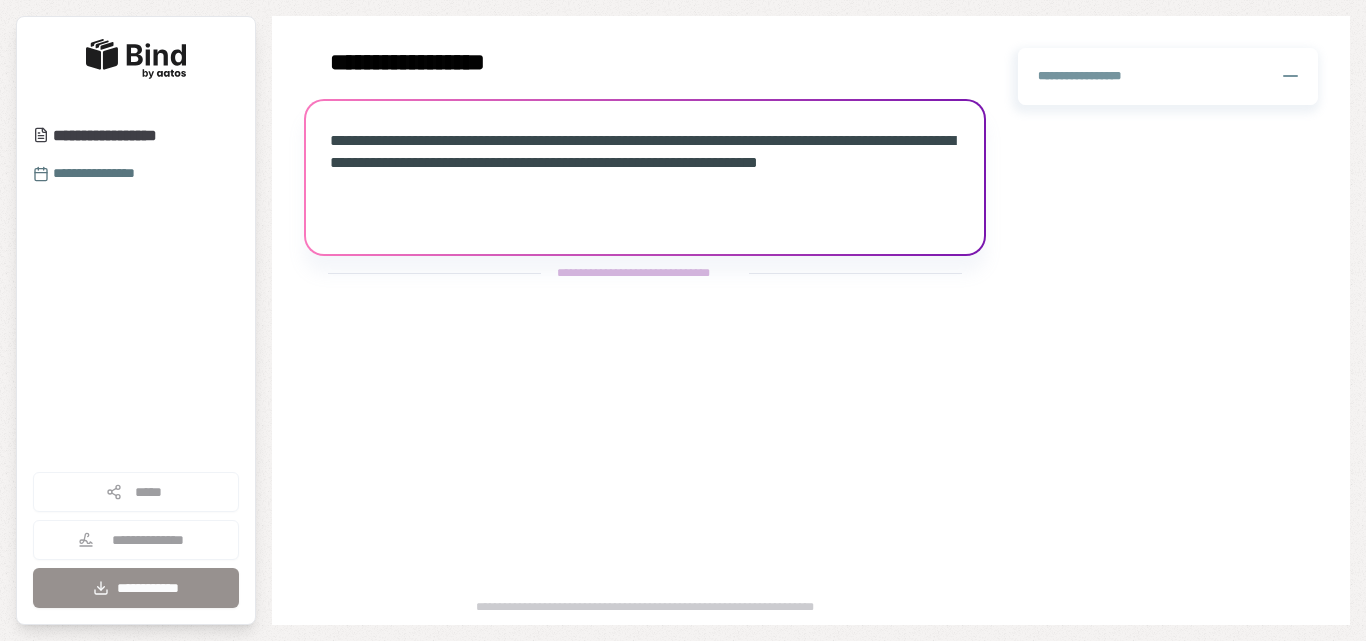 scroll, scrollTop: 0, scrollLeft: 0, axis: both 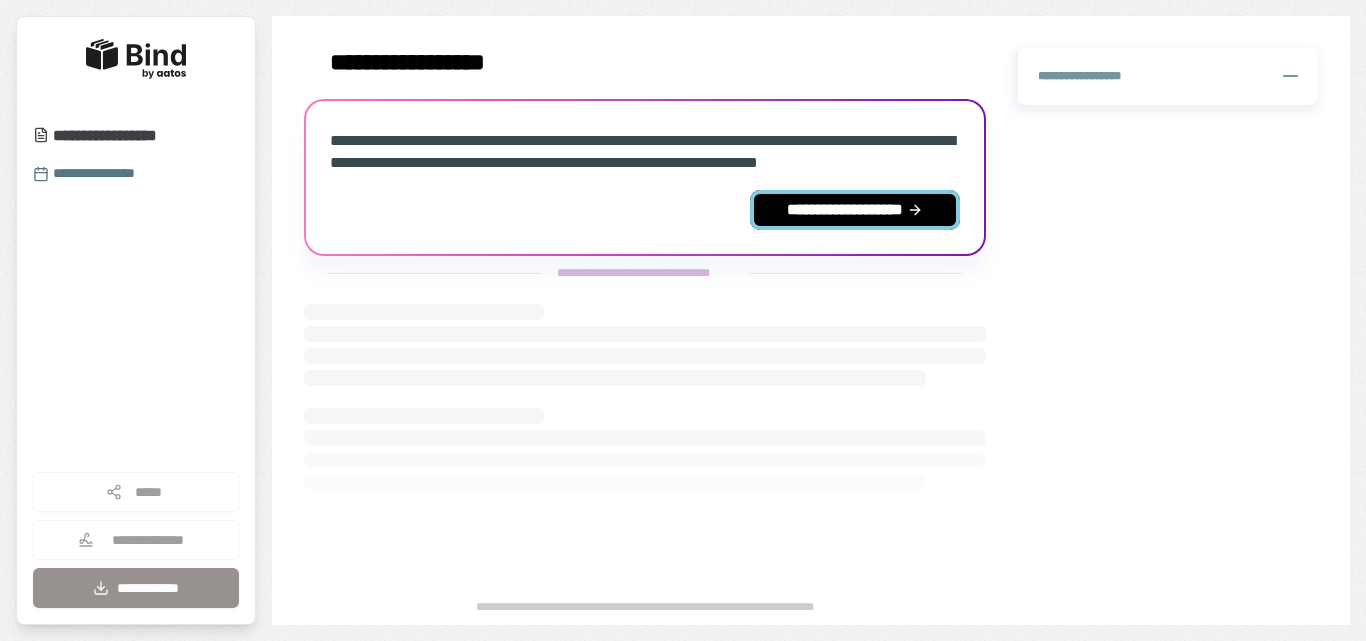 click on "**********" at bounding box center (855, 210) 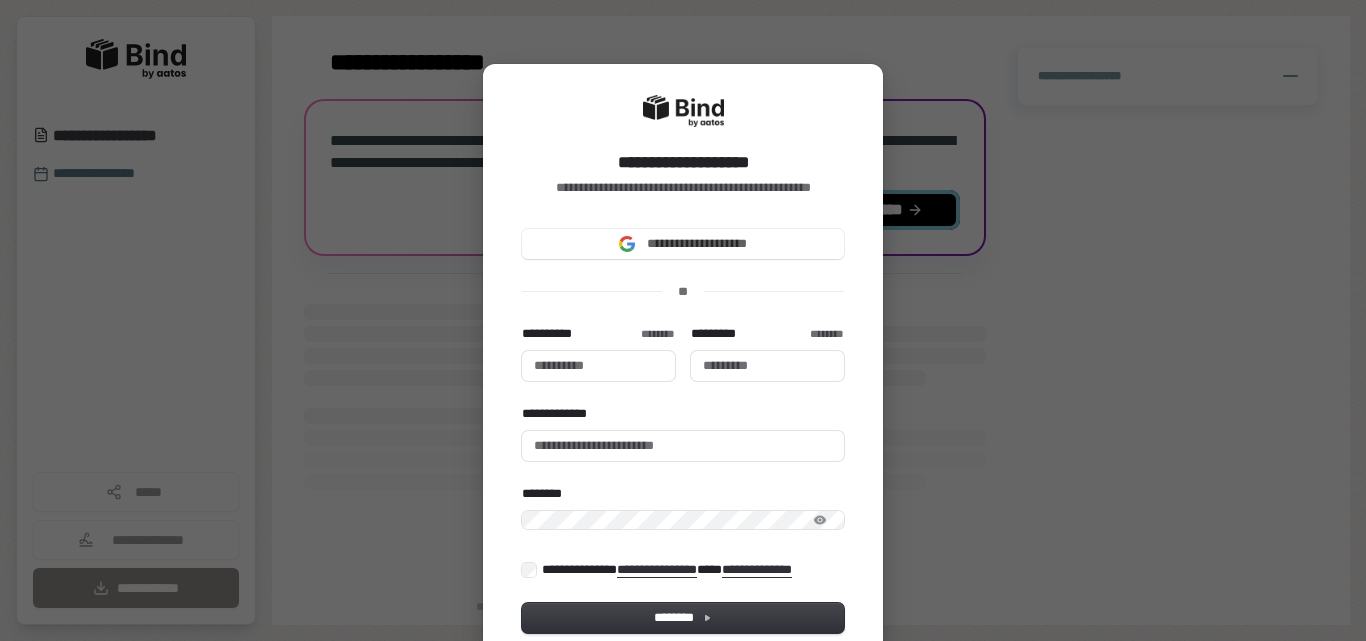 type 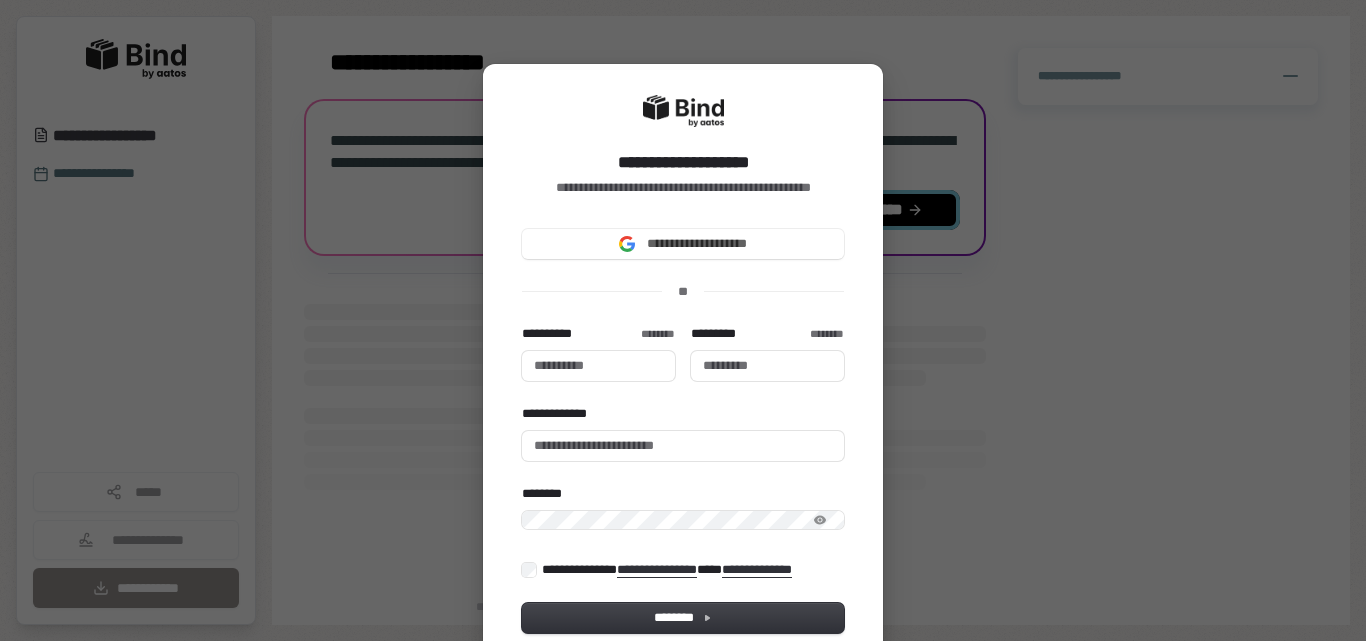 type 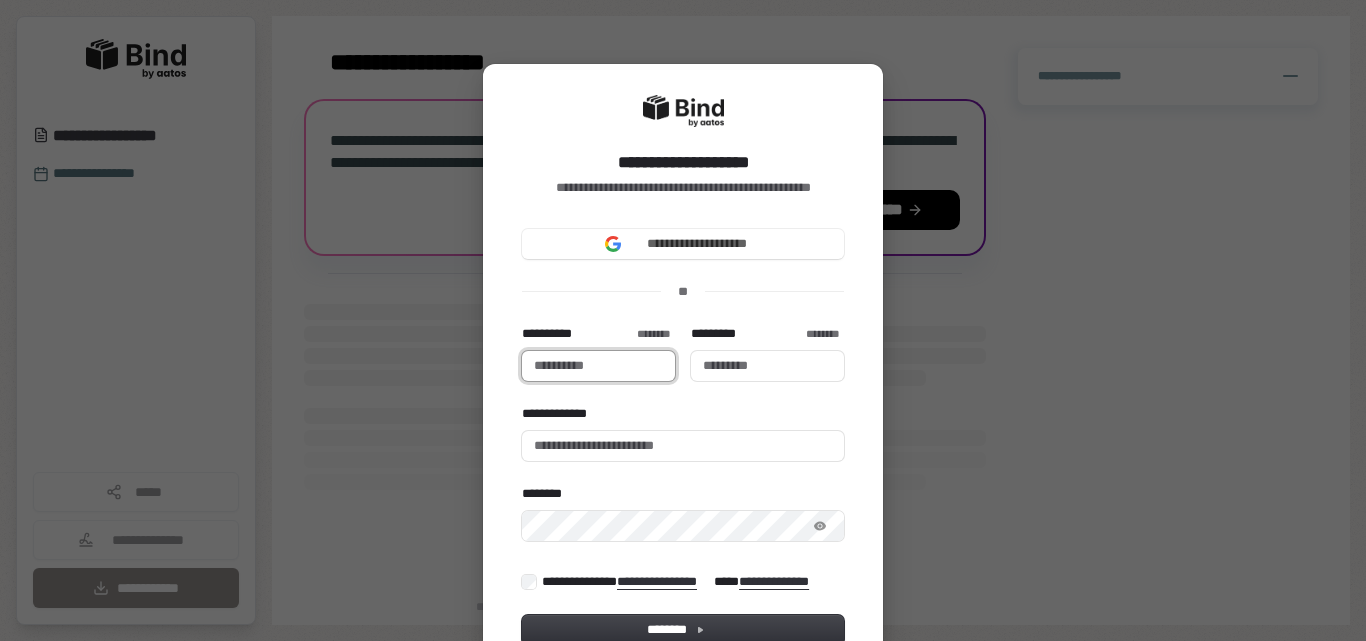 type 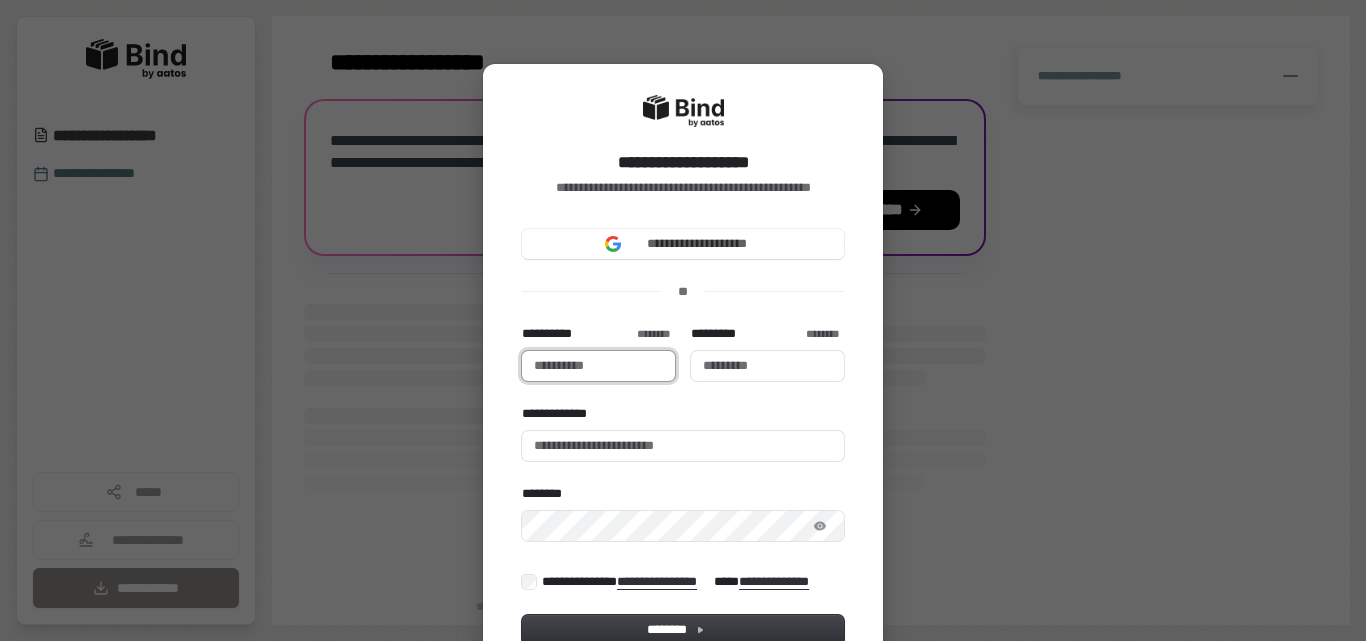 type 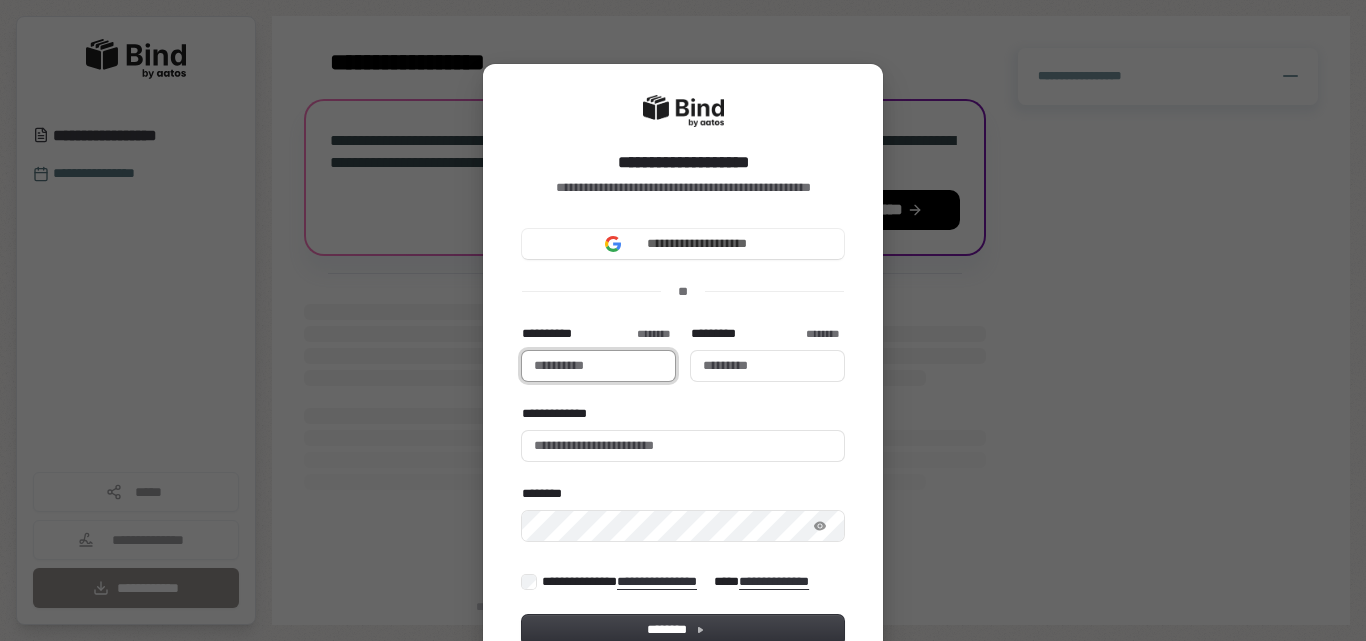 type 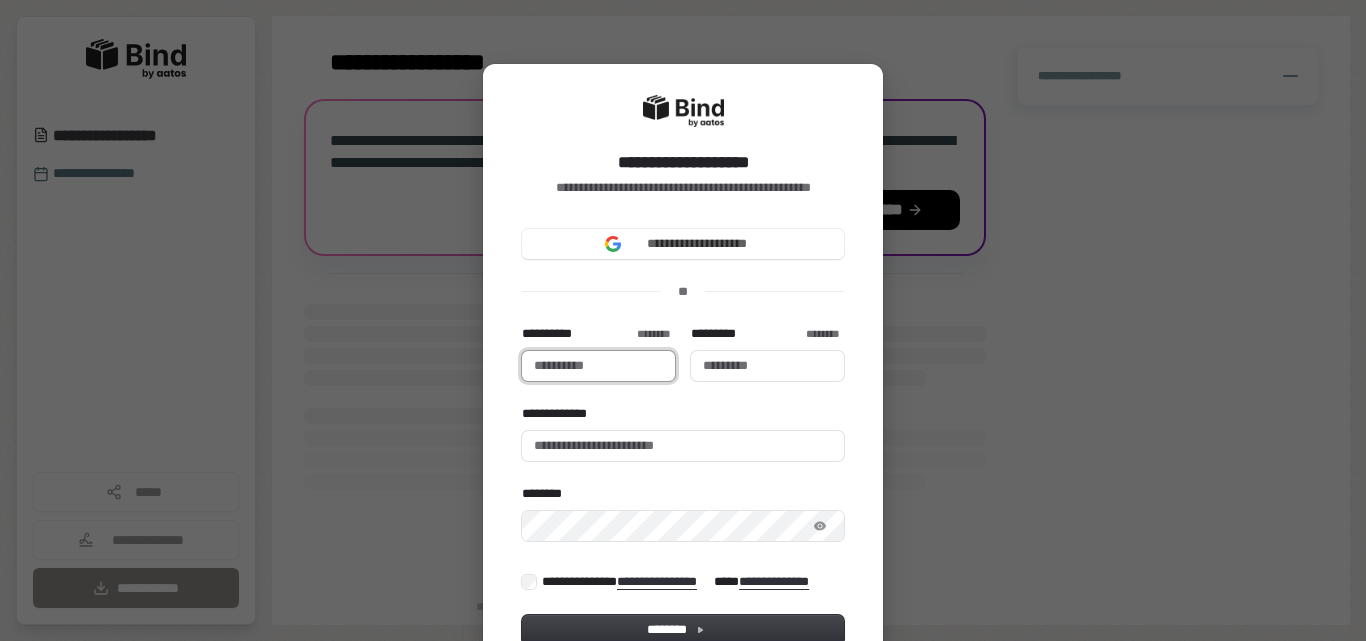 type on "*" 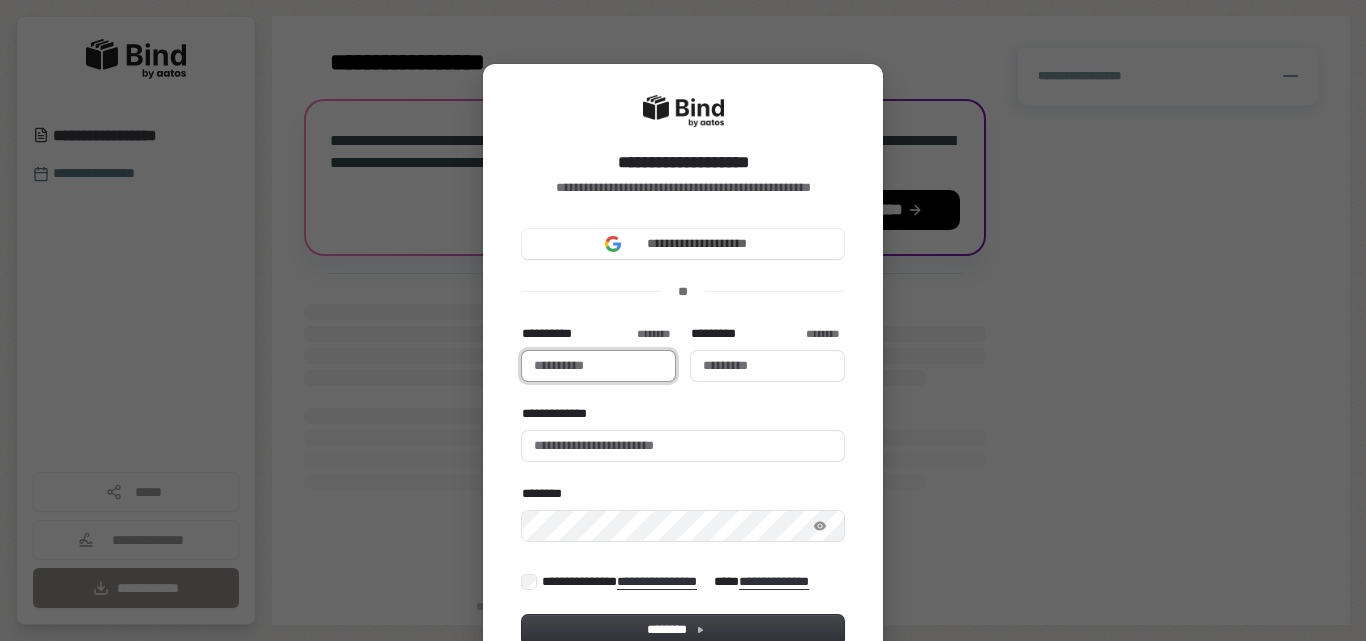 type 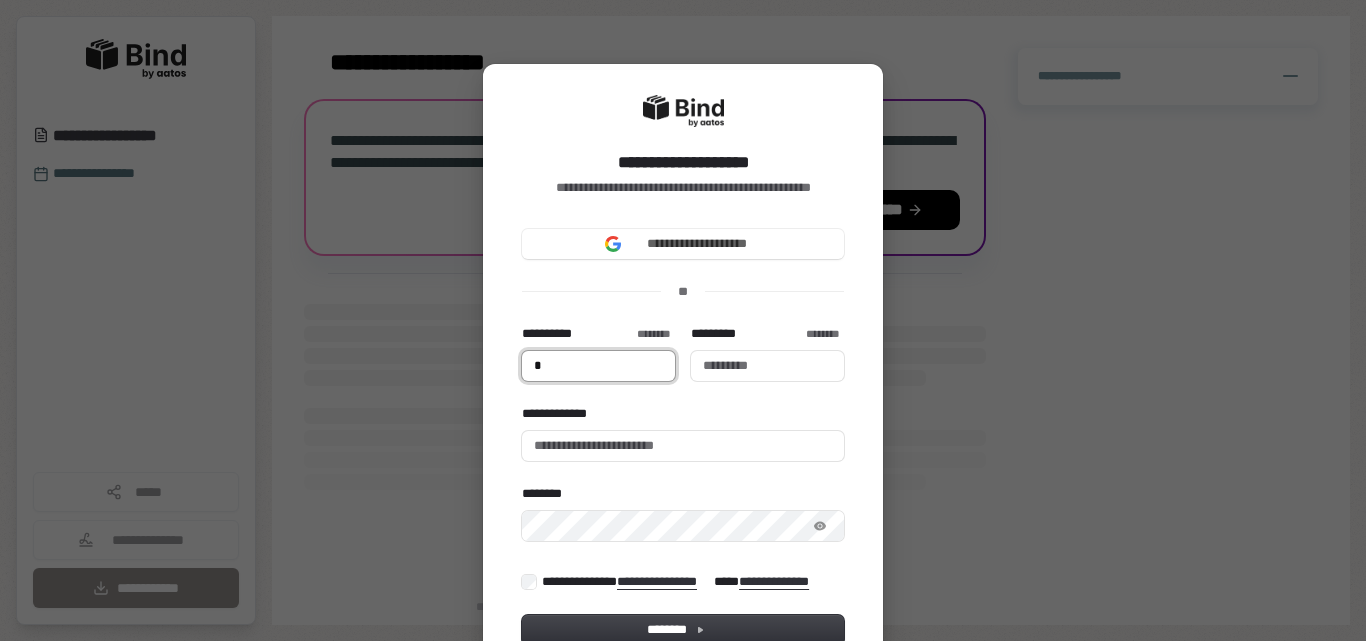 type on "**" 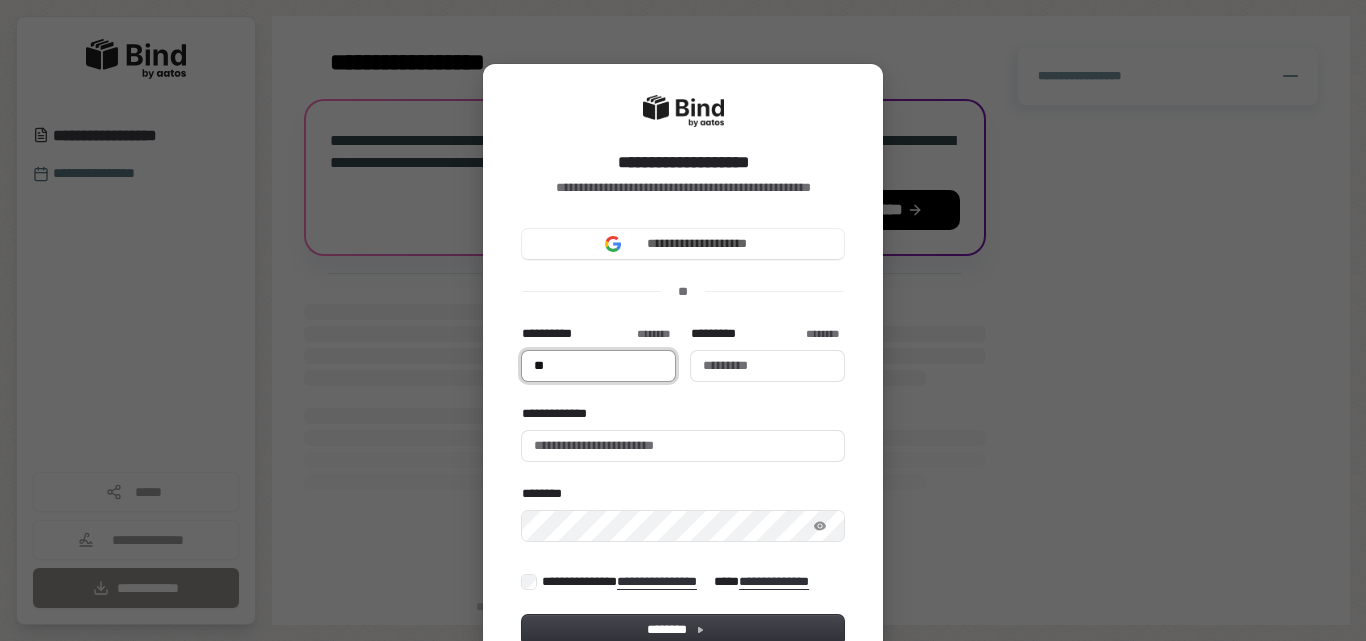 type on "***" 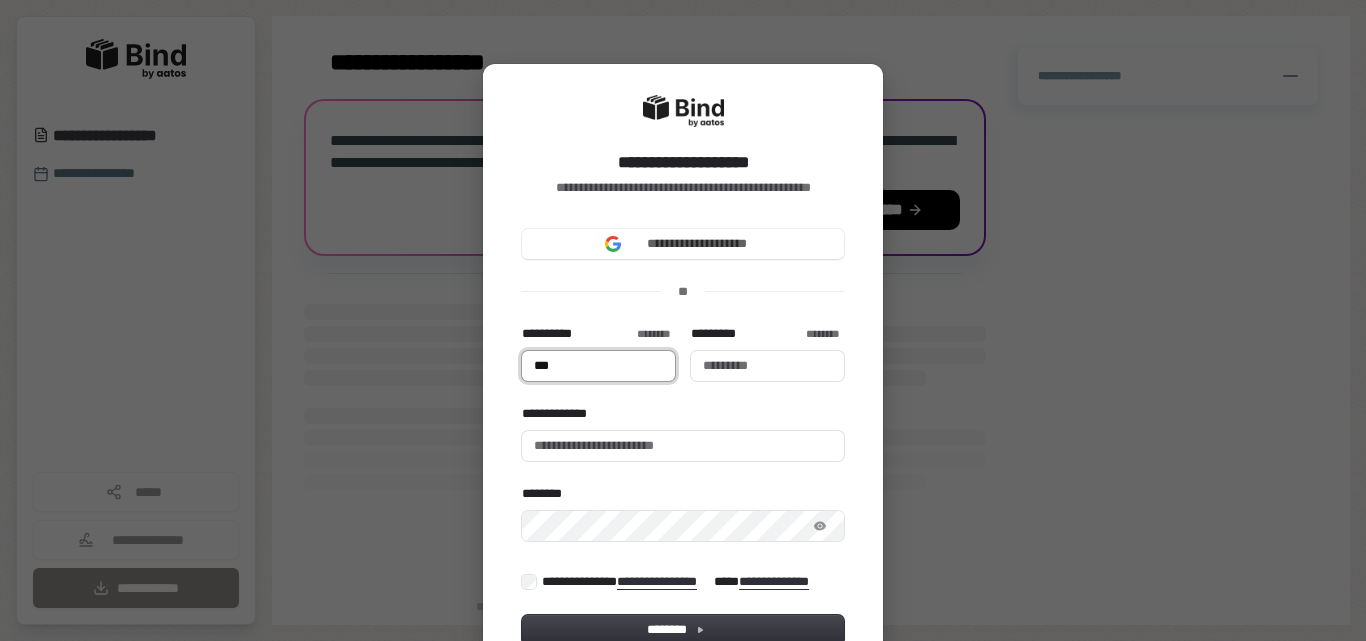 type on "****" 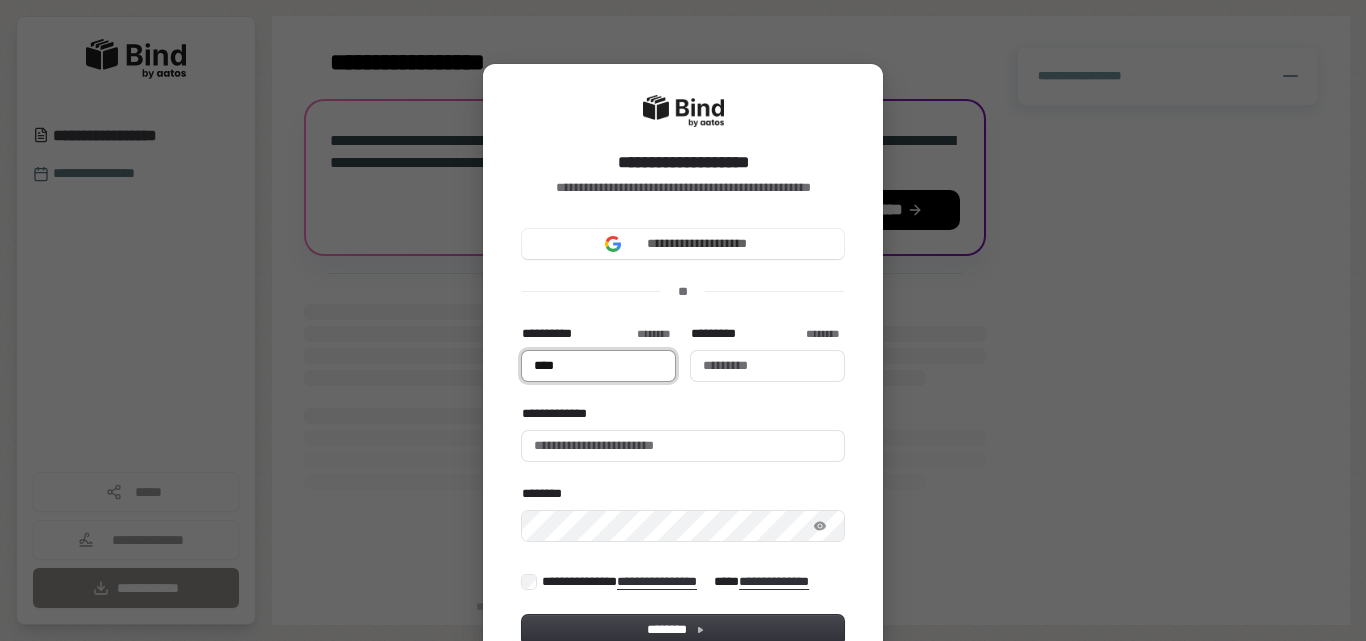 type 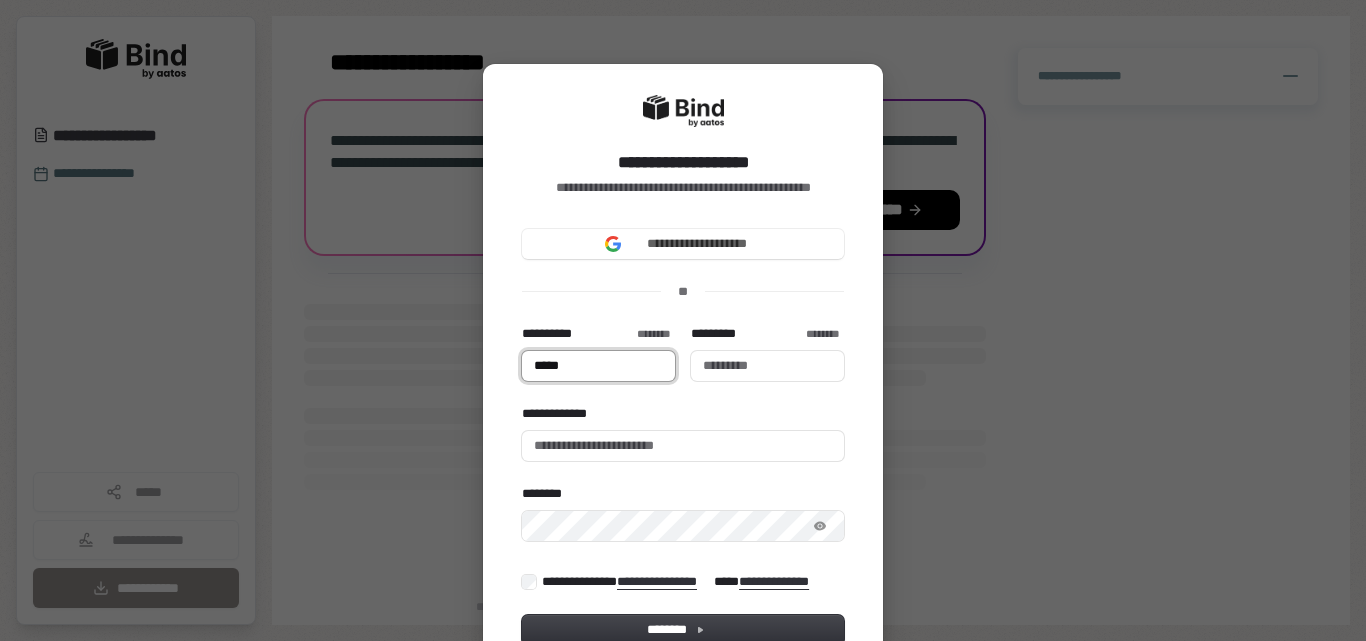 type on "******" 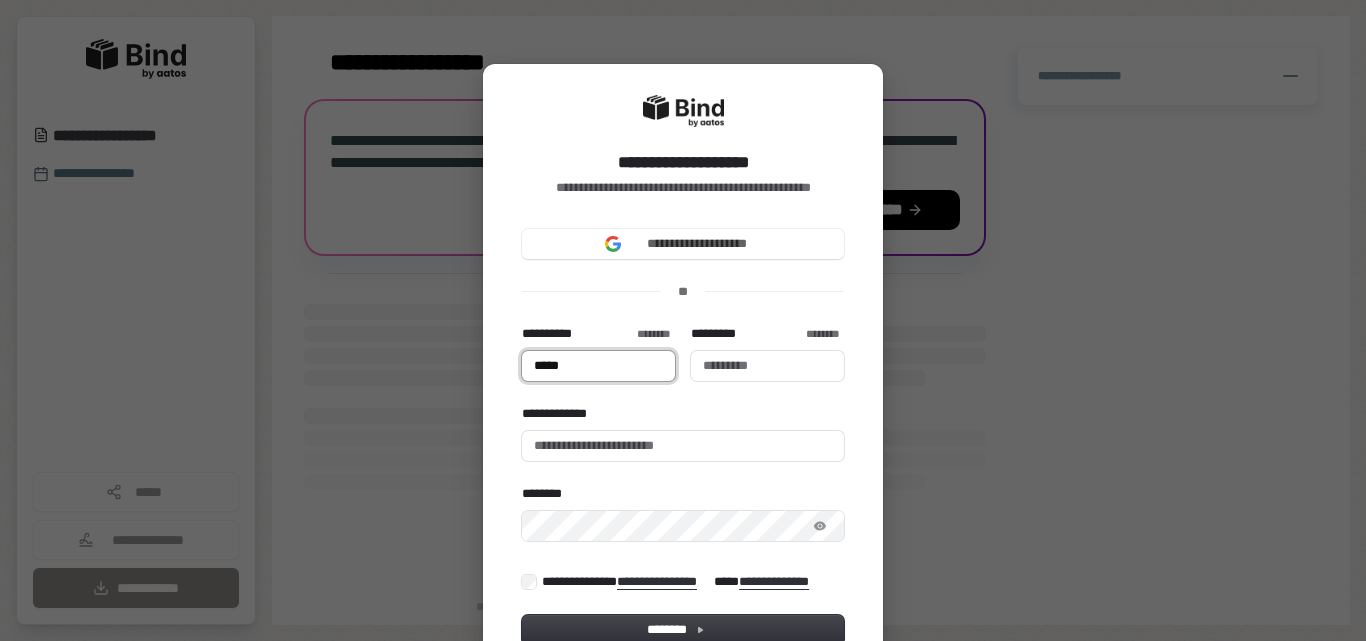 type 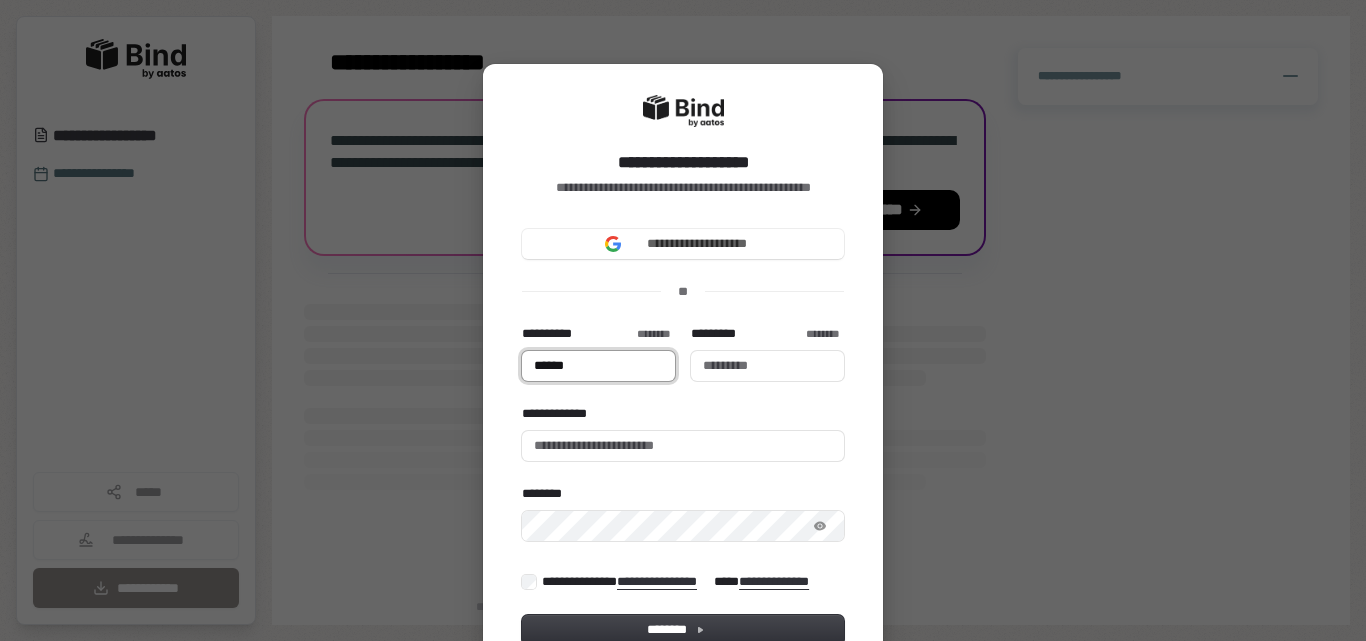 type on "*******" 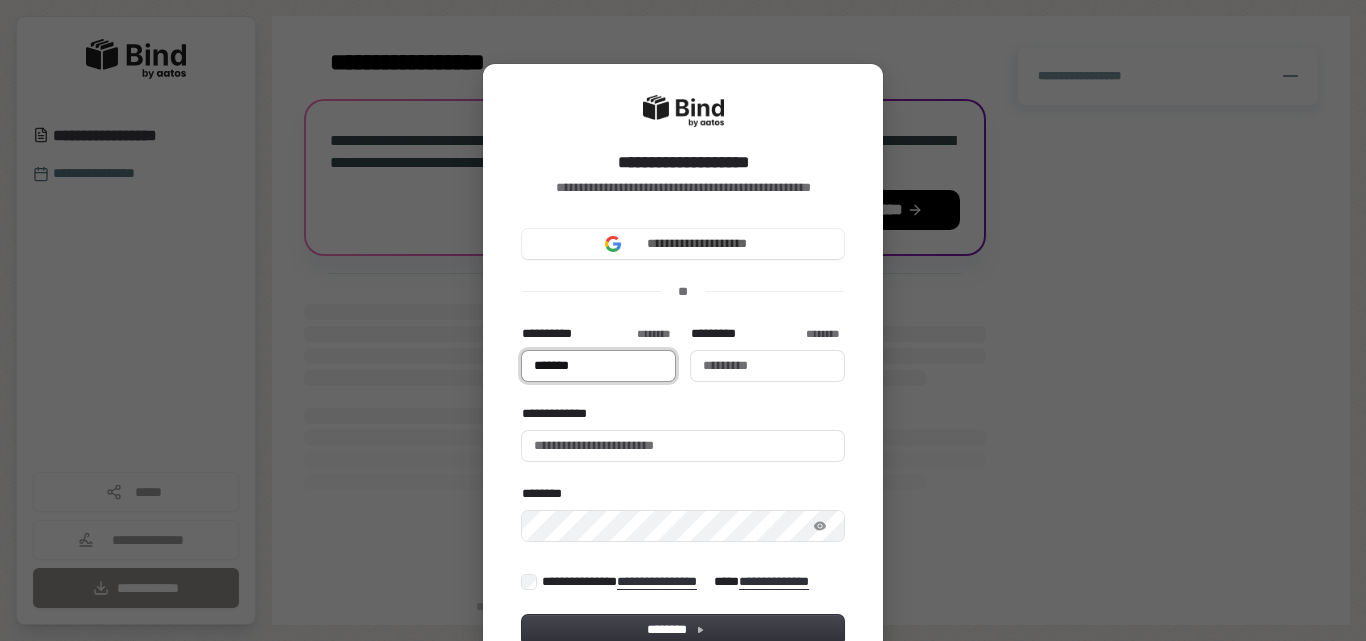 type on "*******" 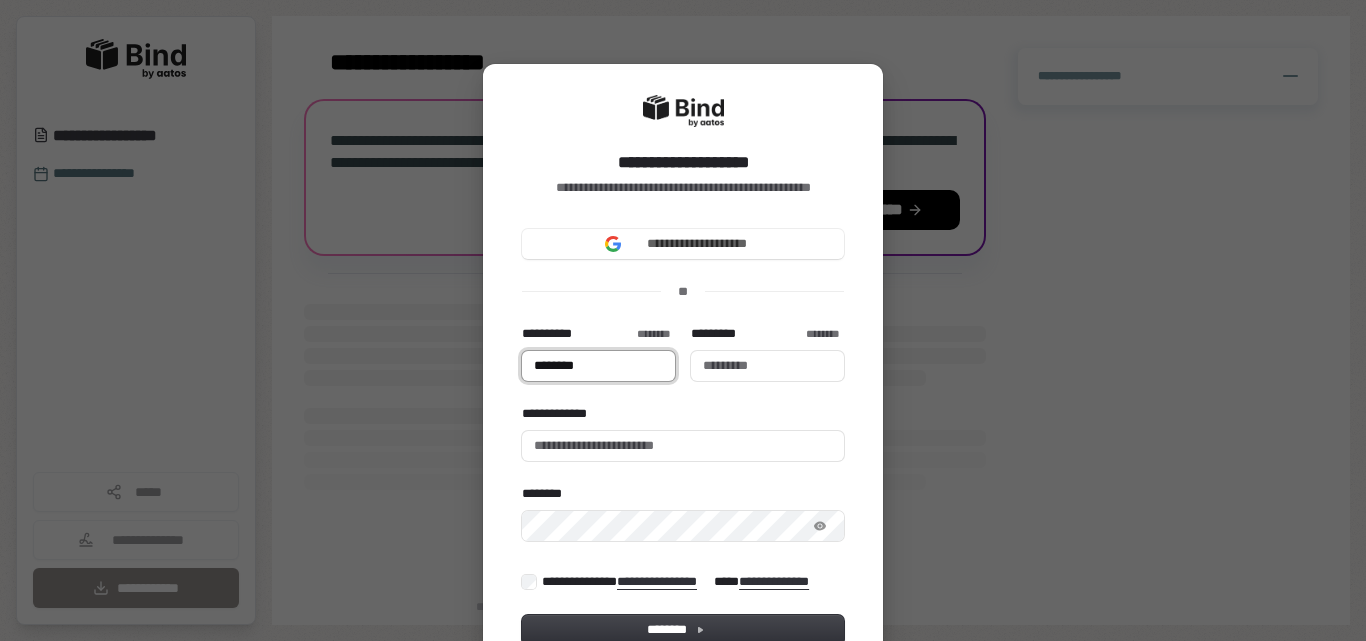 type on "*********" 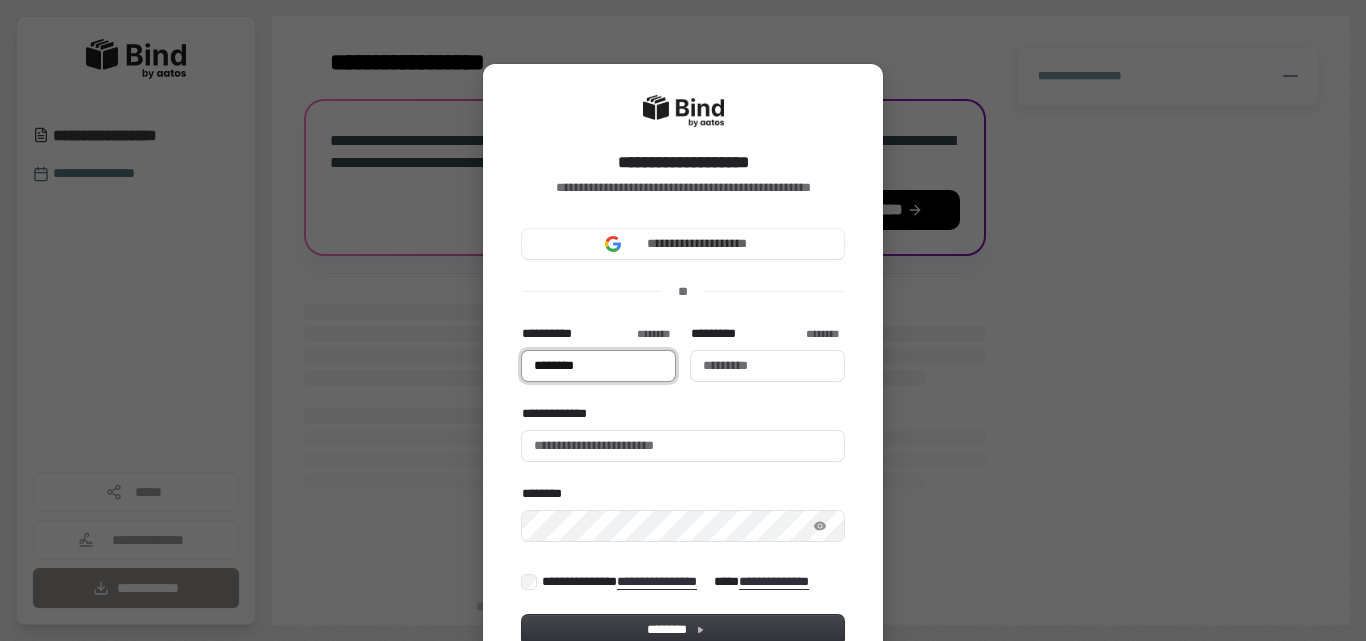 type 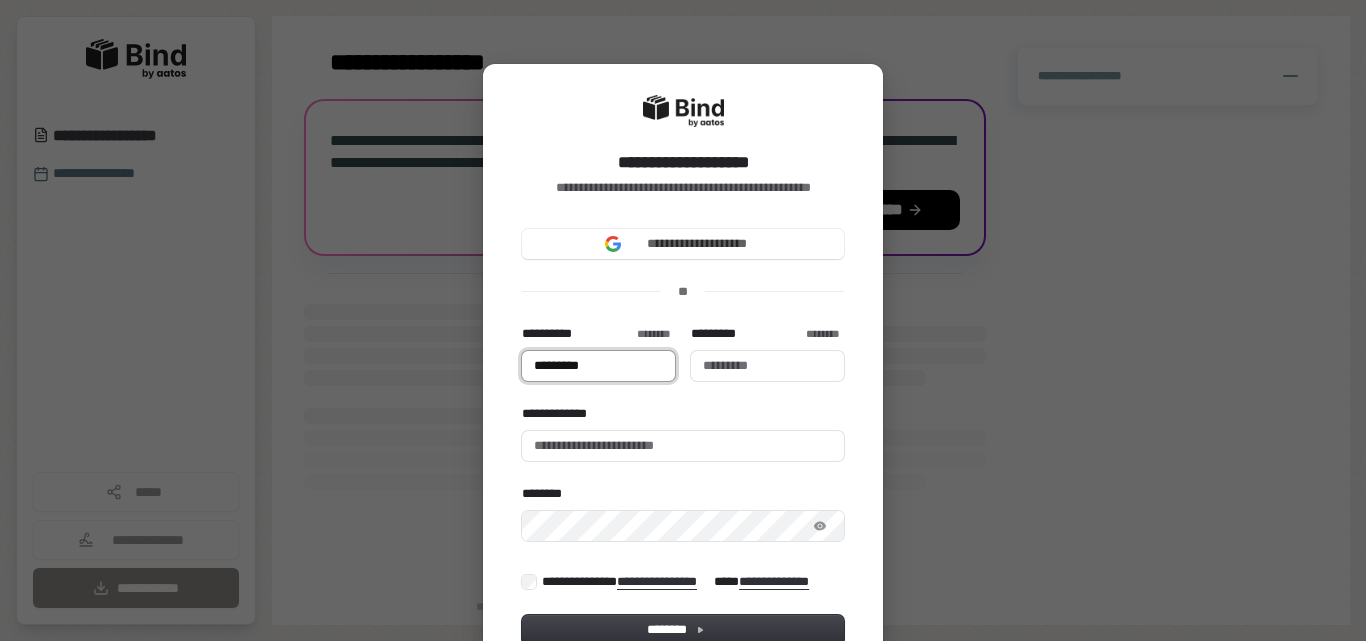 type on "**********" 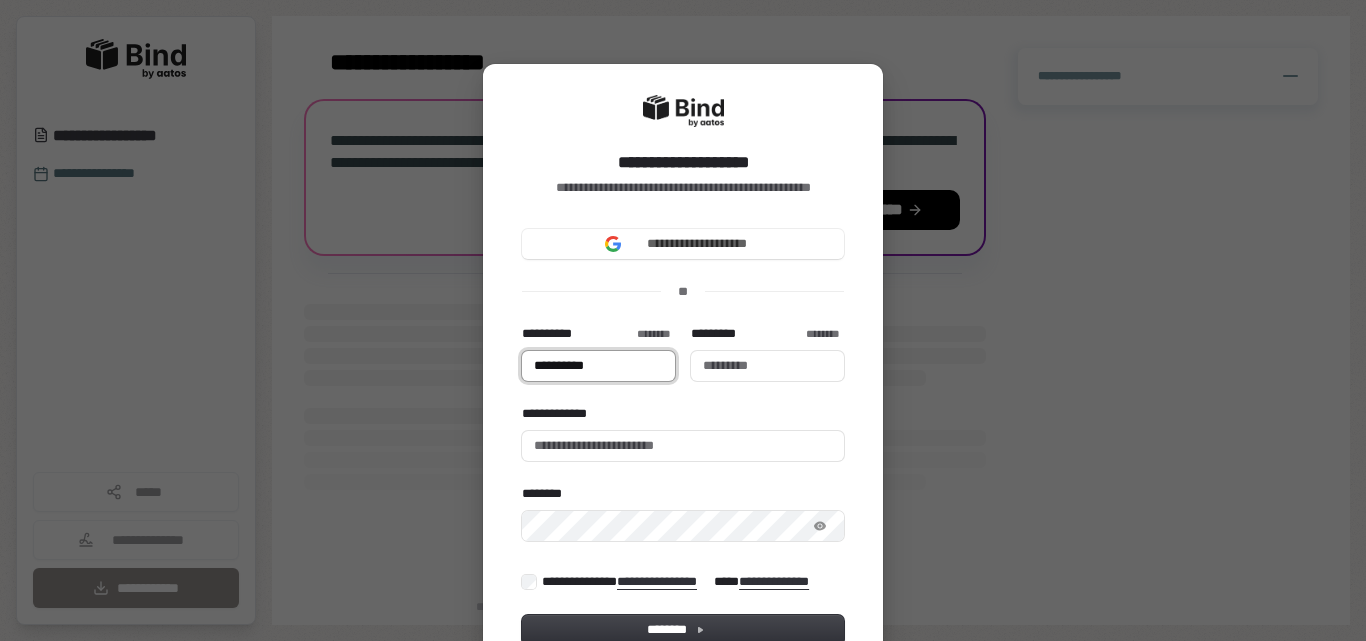 type on "**********" 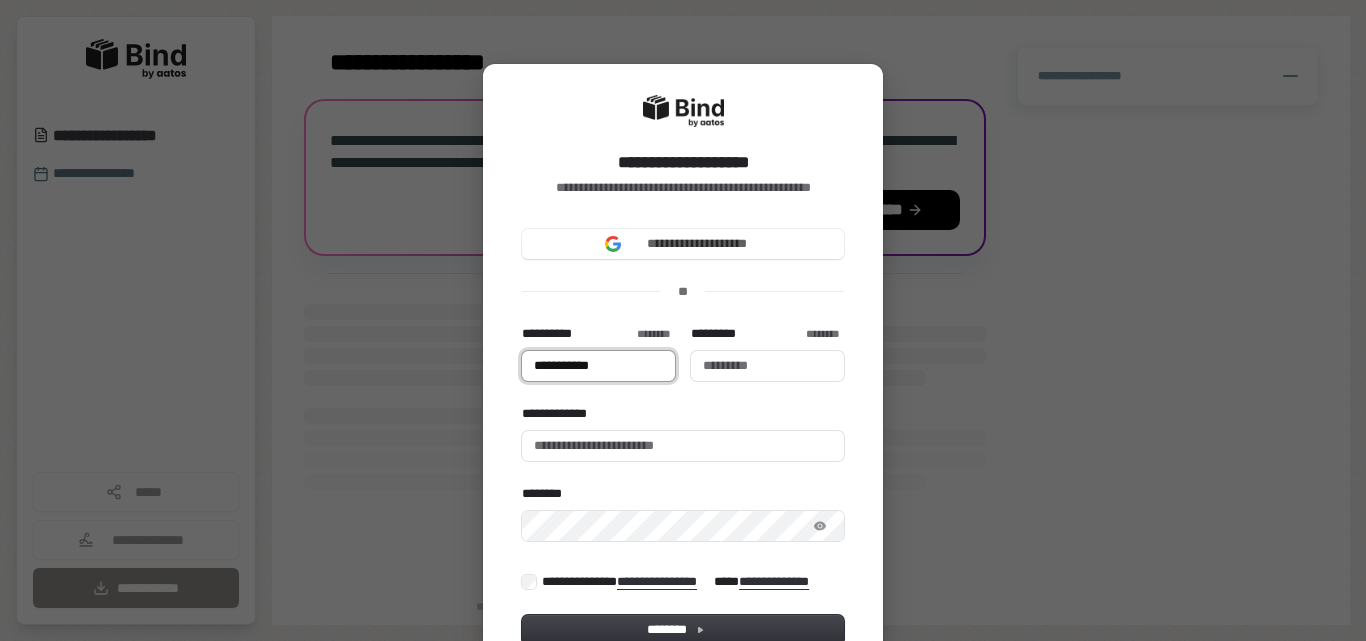 type on "**********" 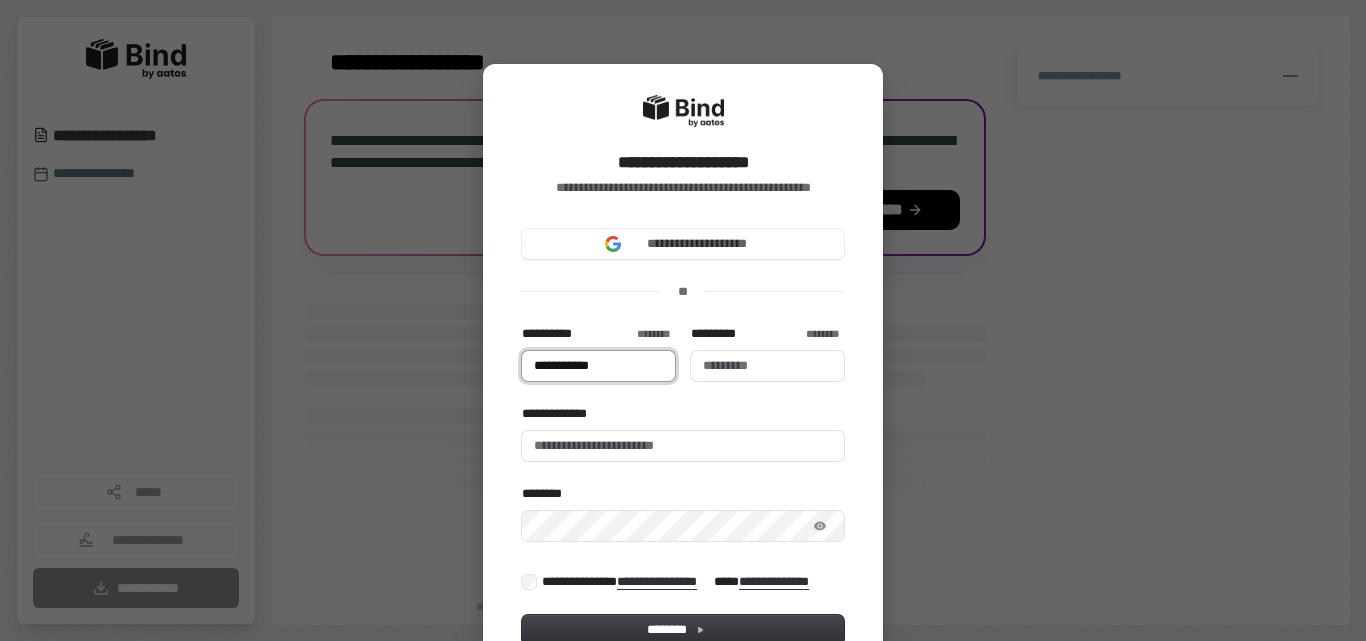 type 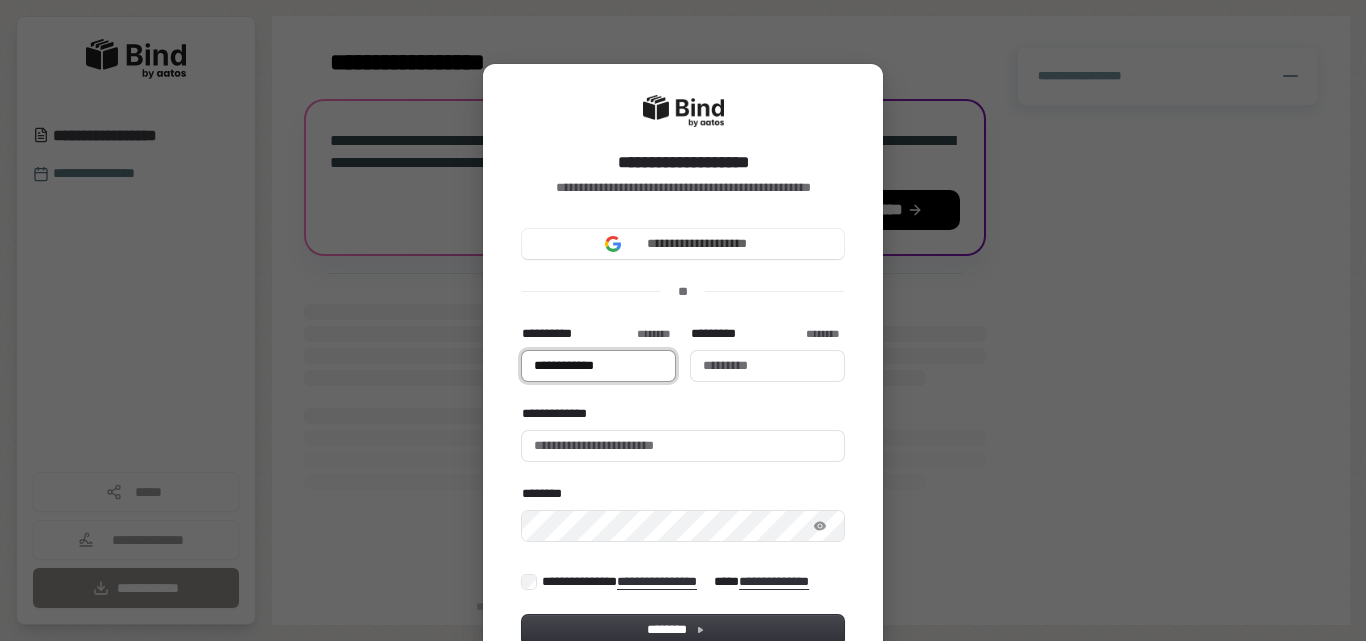 type 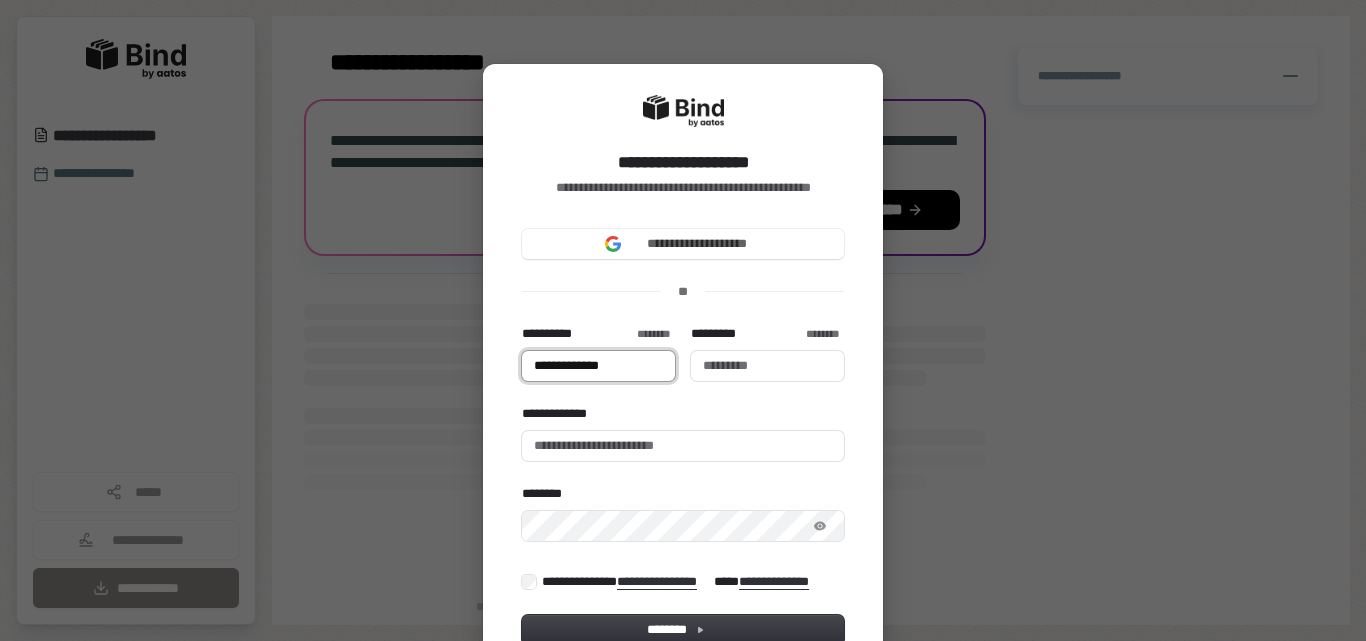 type on "**********" 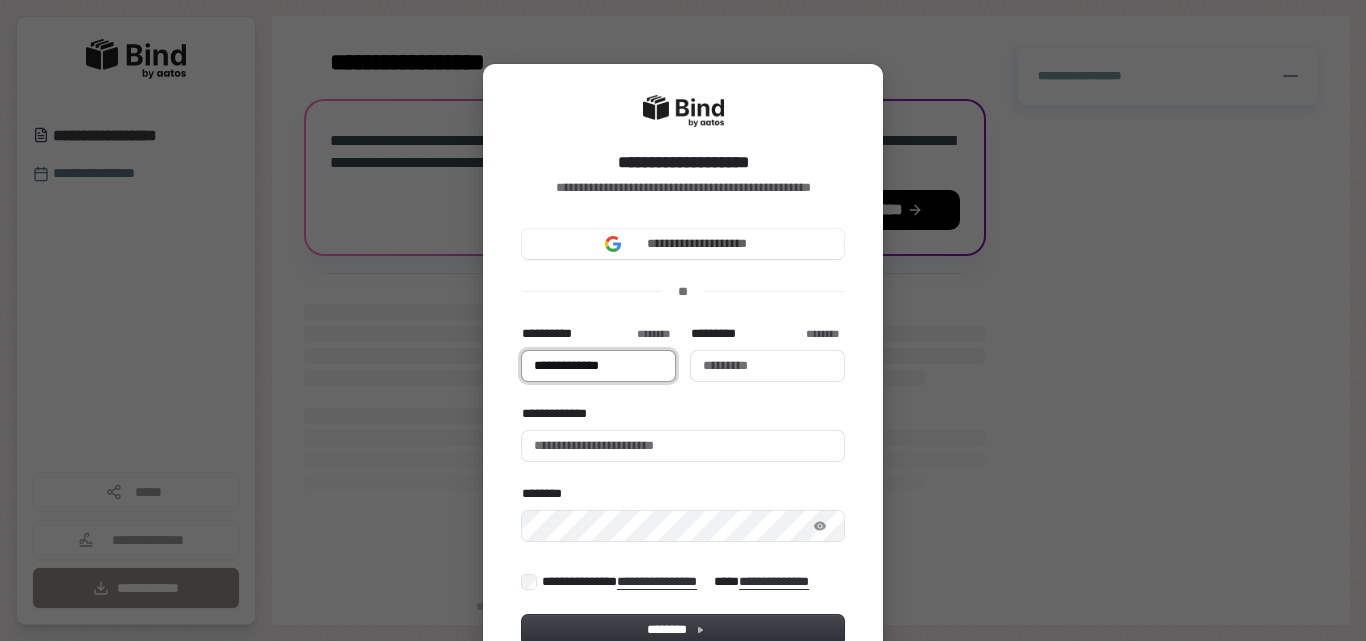type 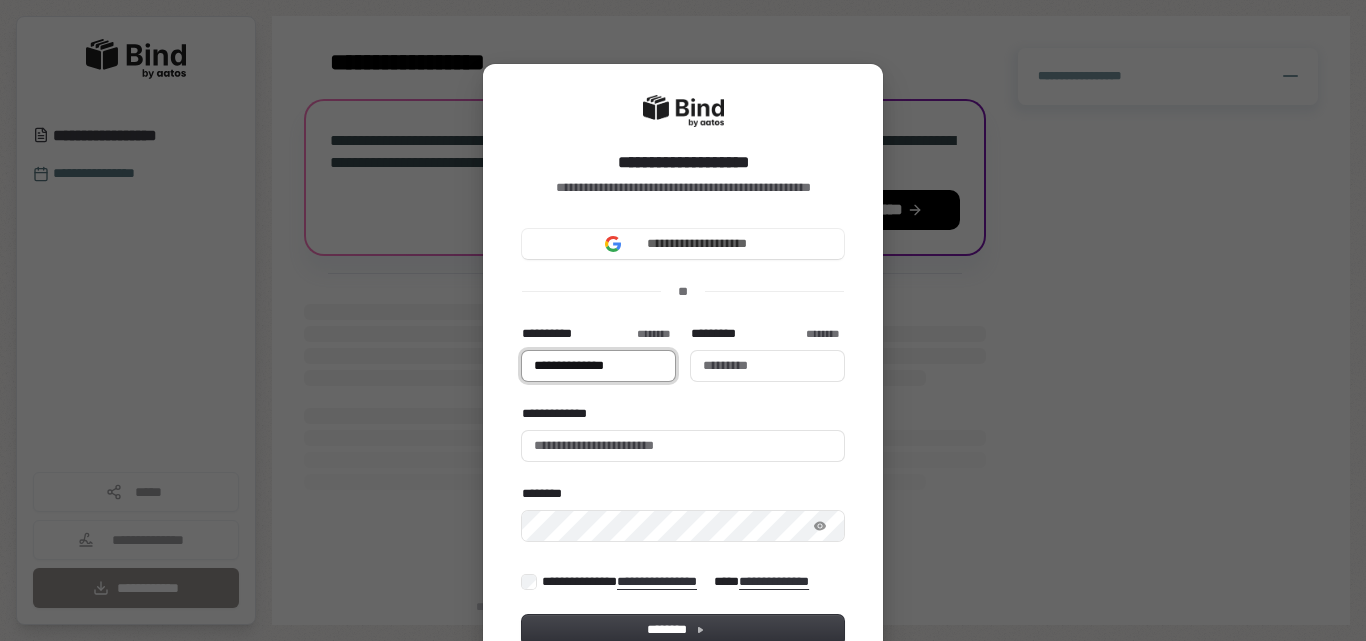 type on "**********" 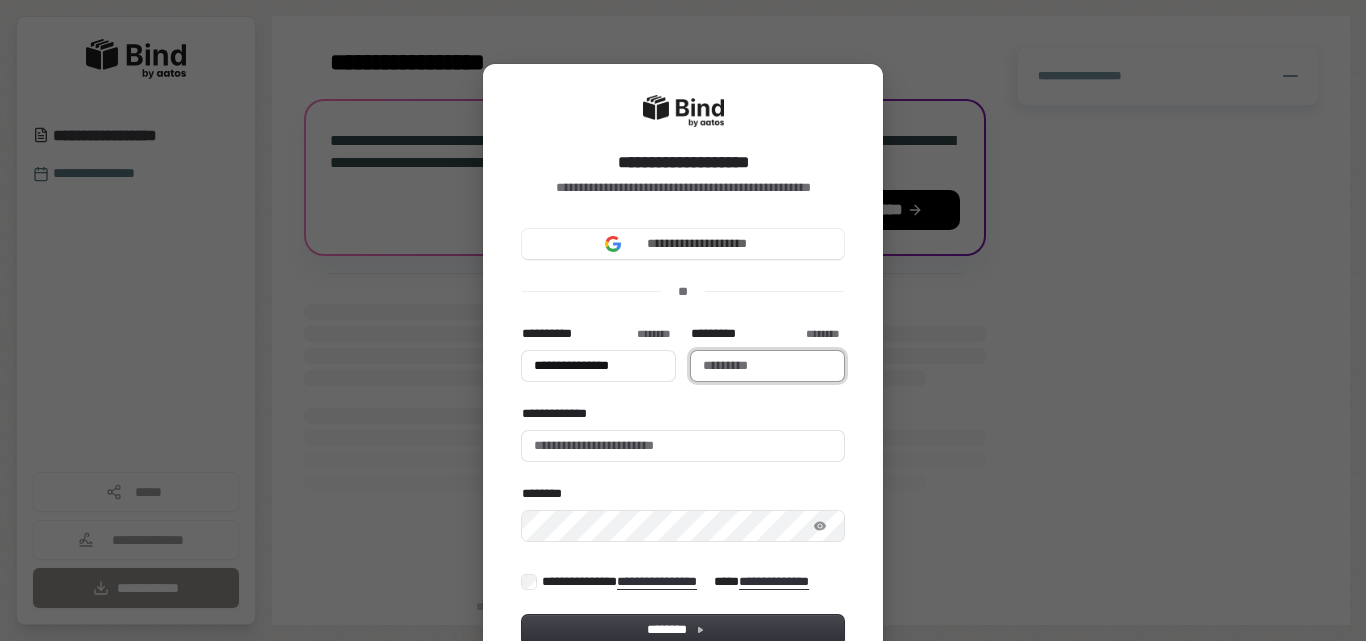 click on "*********" at bounding box center [767, 366] 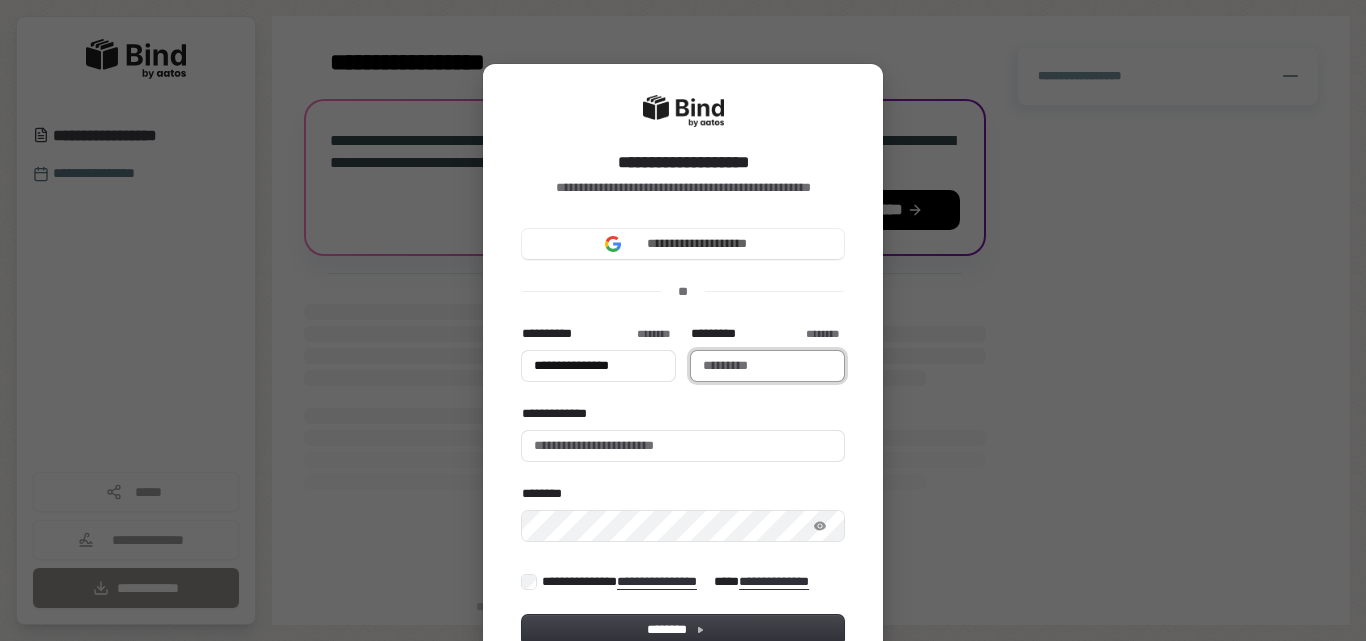 type on "******" 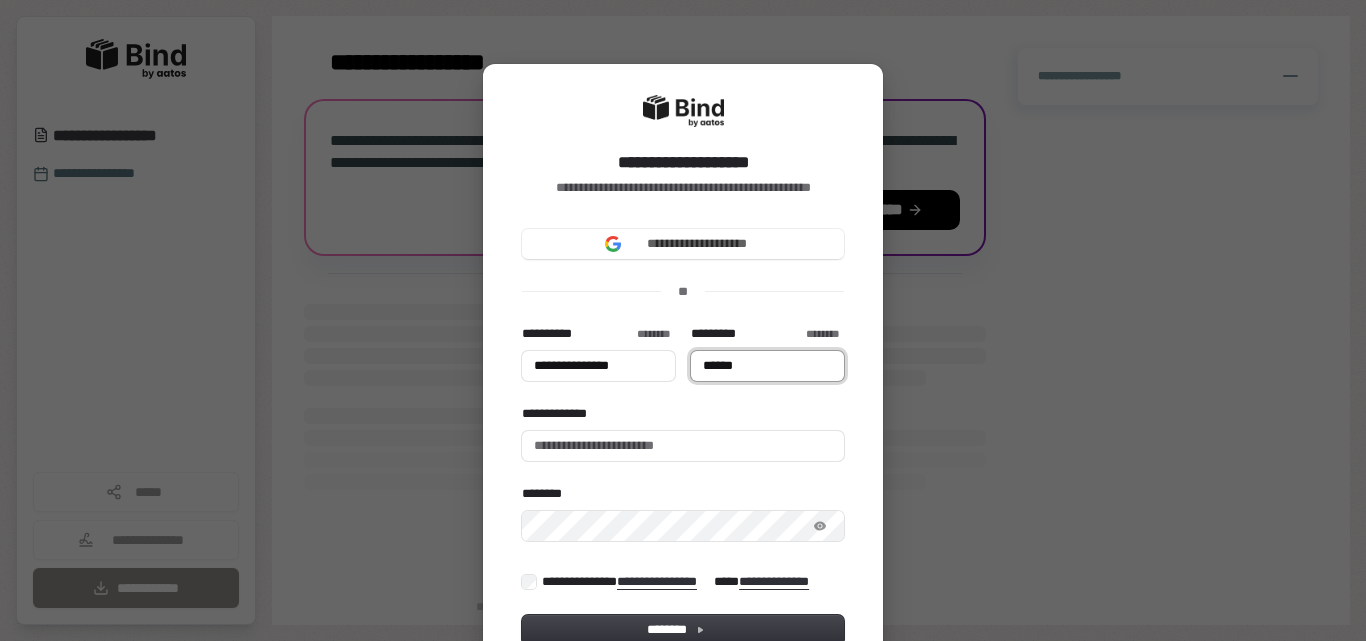 type on "**********" 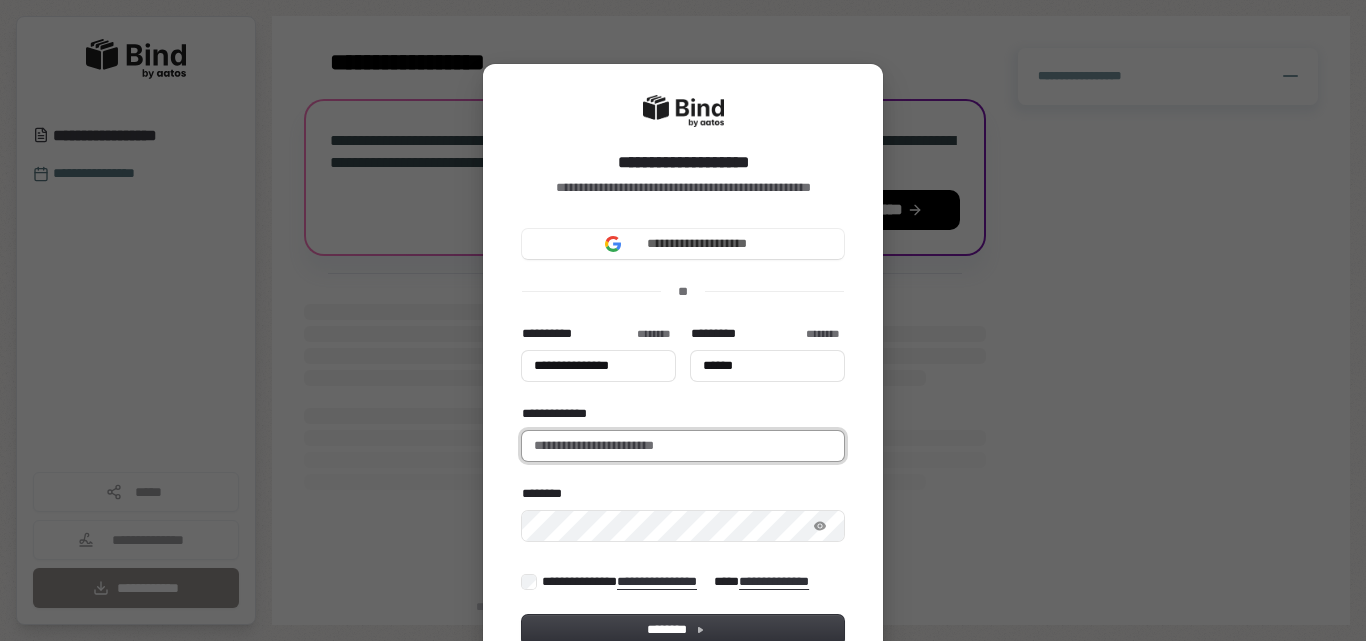 type on "**********" 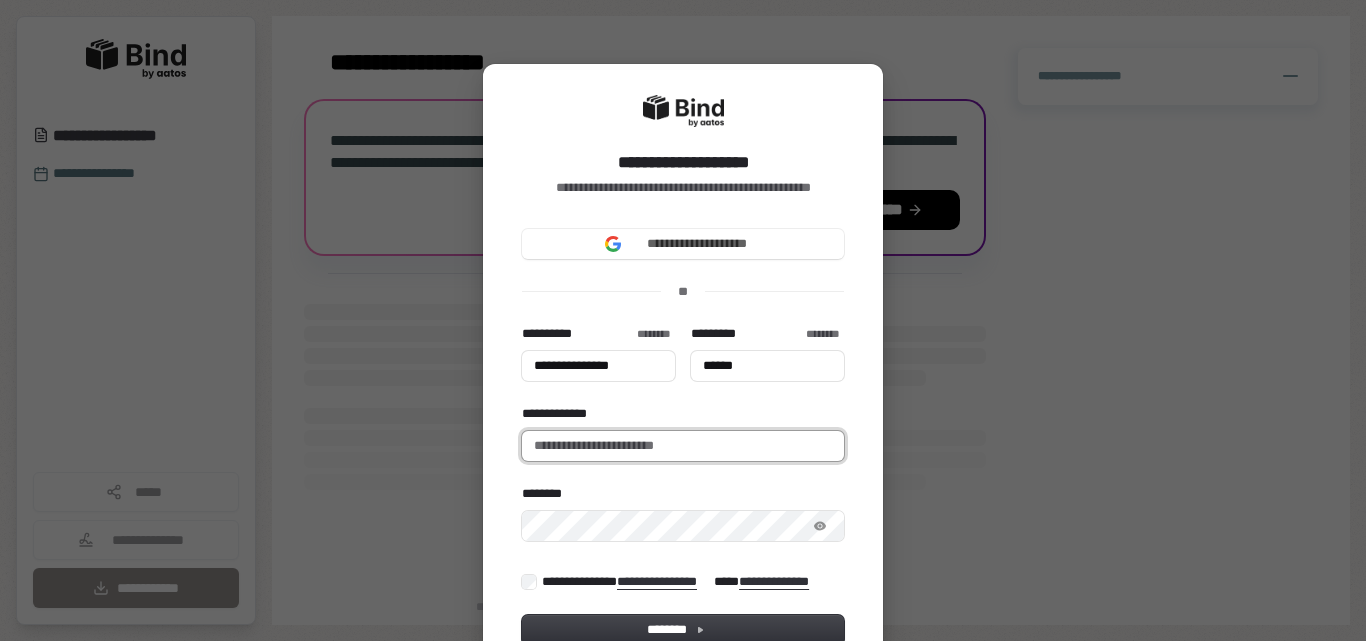 type on "**********" 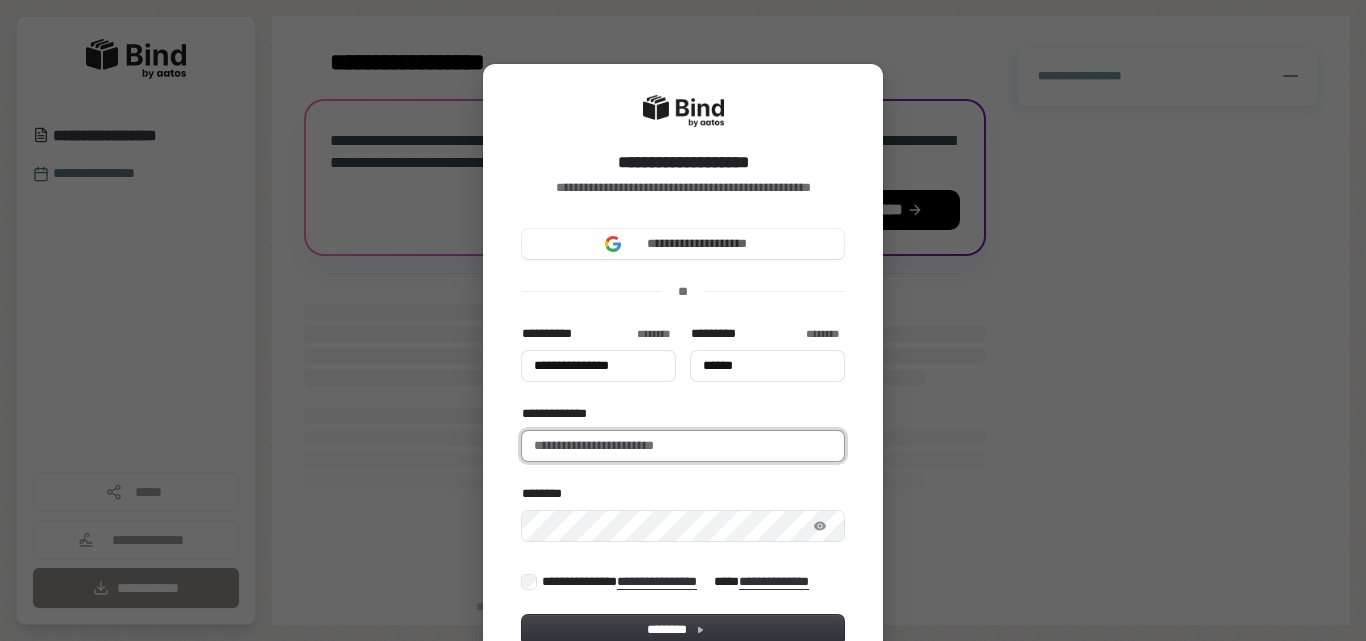 type on "******" 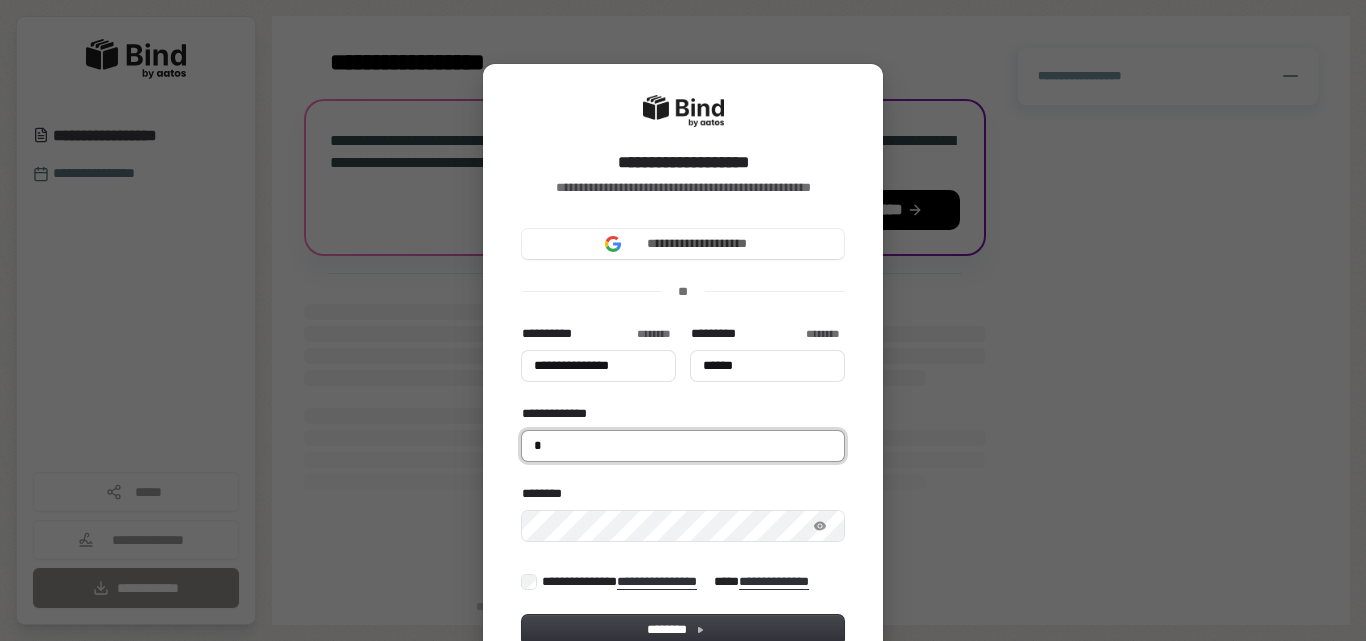 type on "**********" 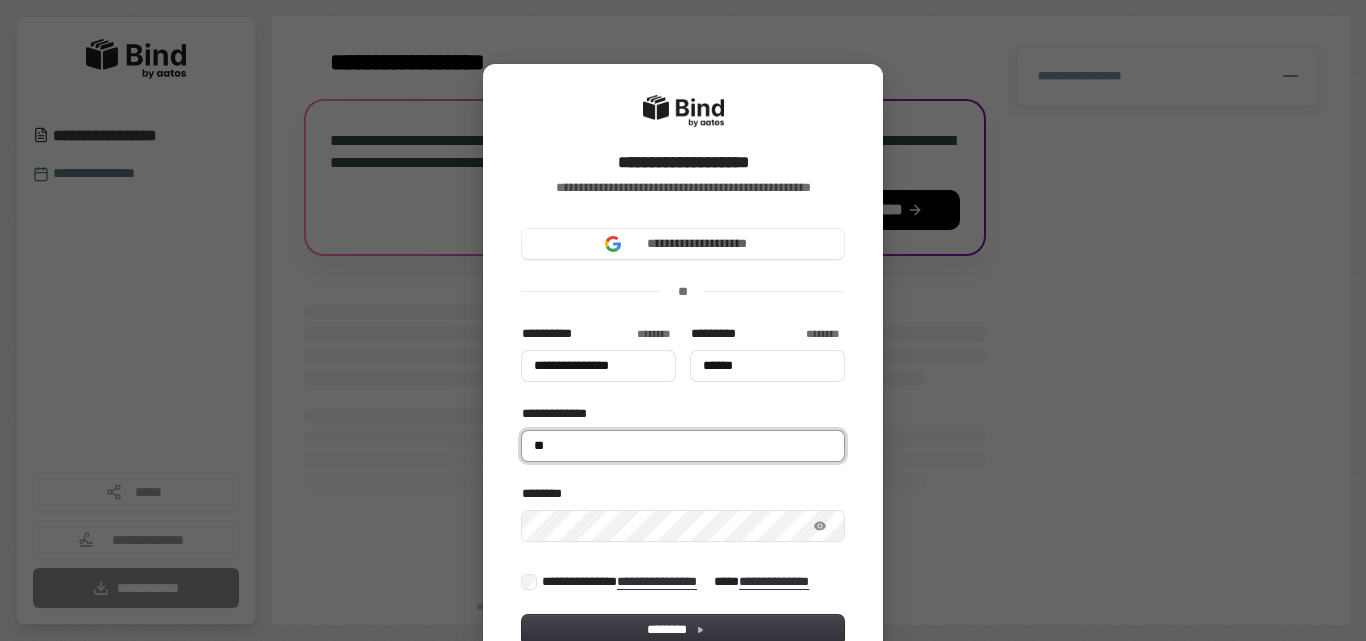 type on "**********" 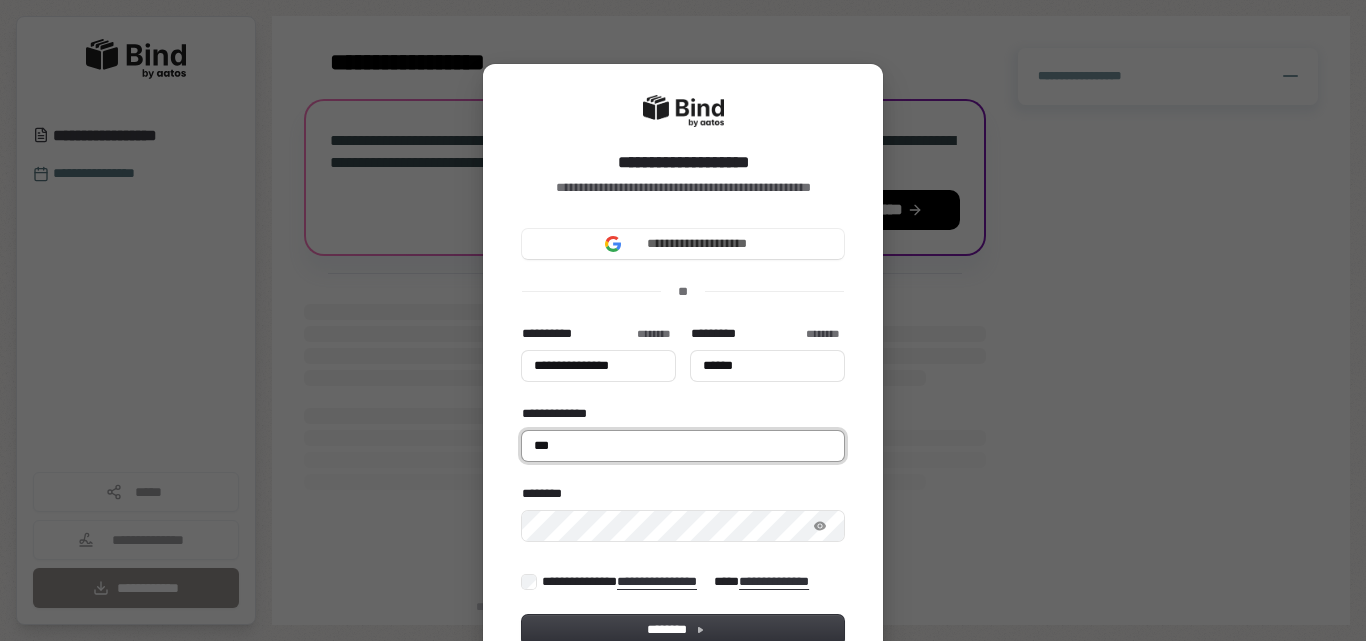 type on "**********" 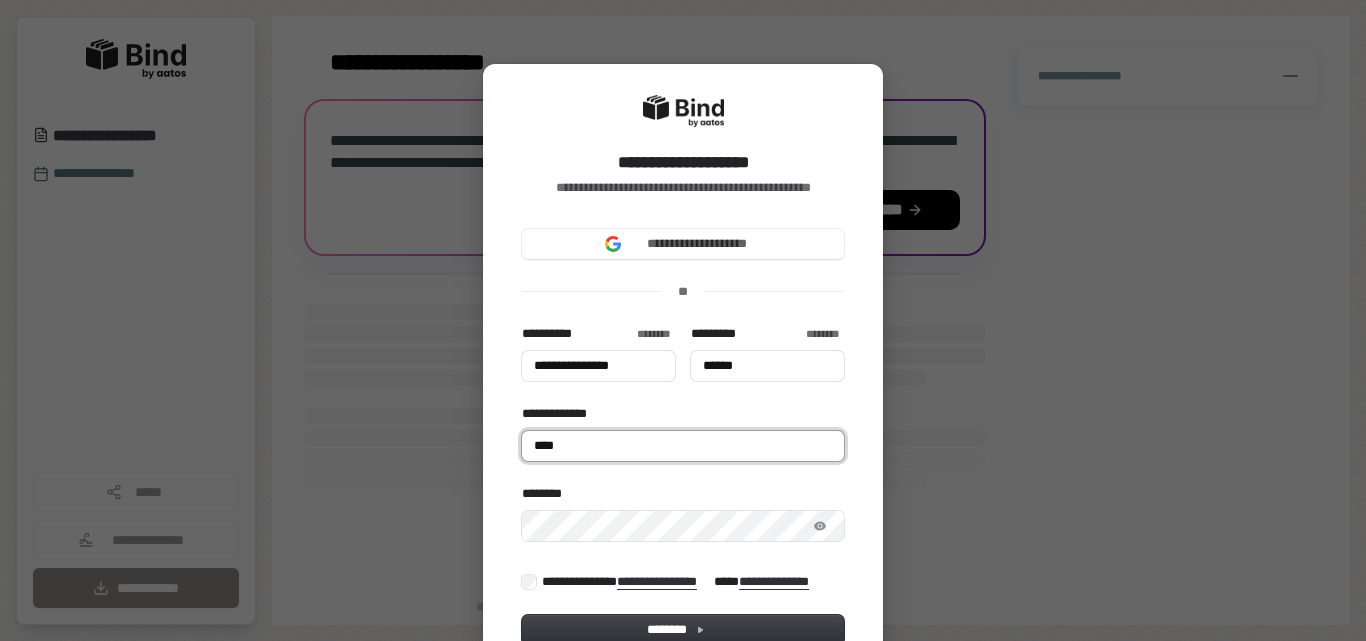 type on "**********" 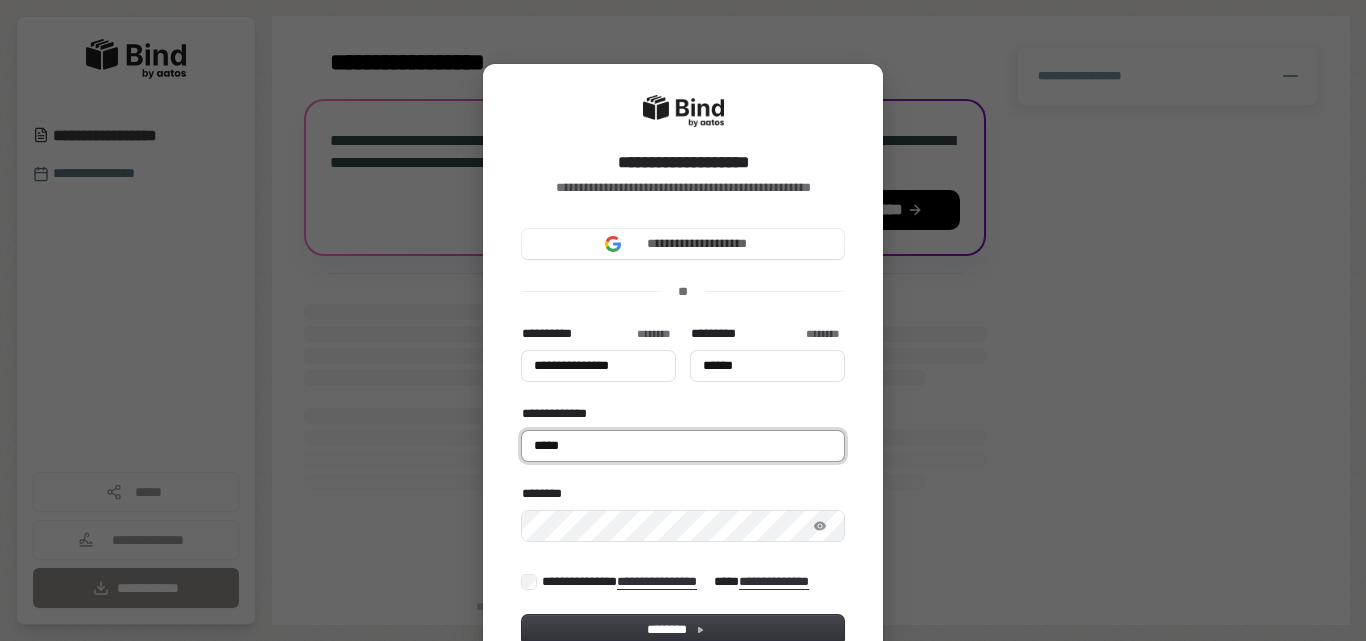 type on "**********" 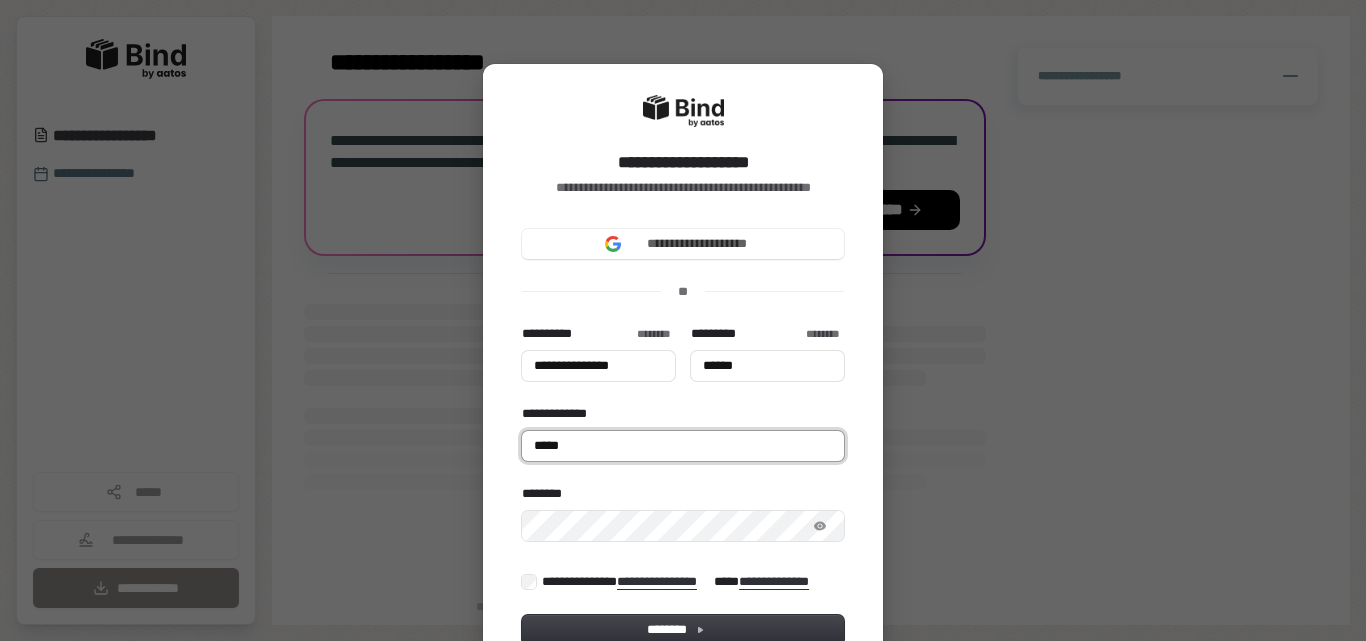 type on "******" 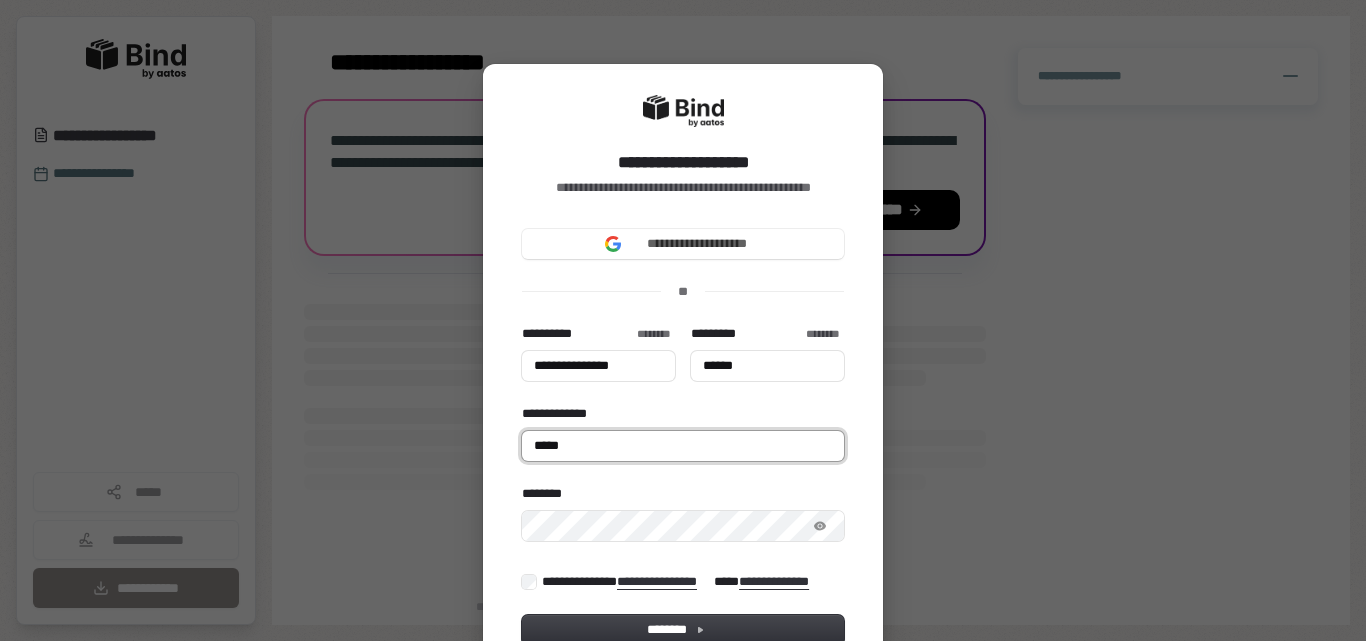 type on "******" 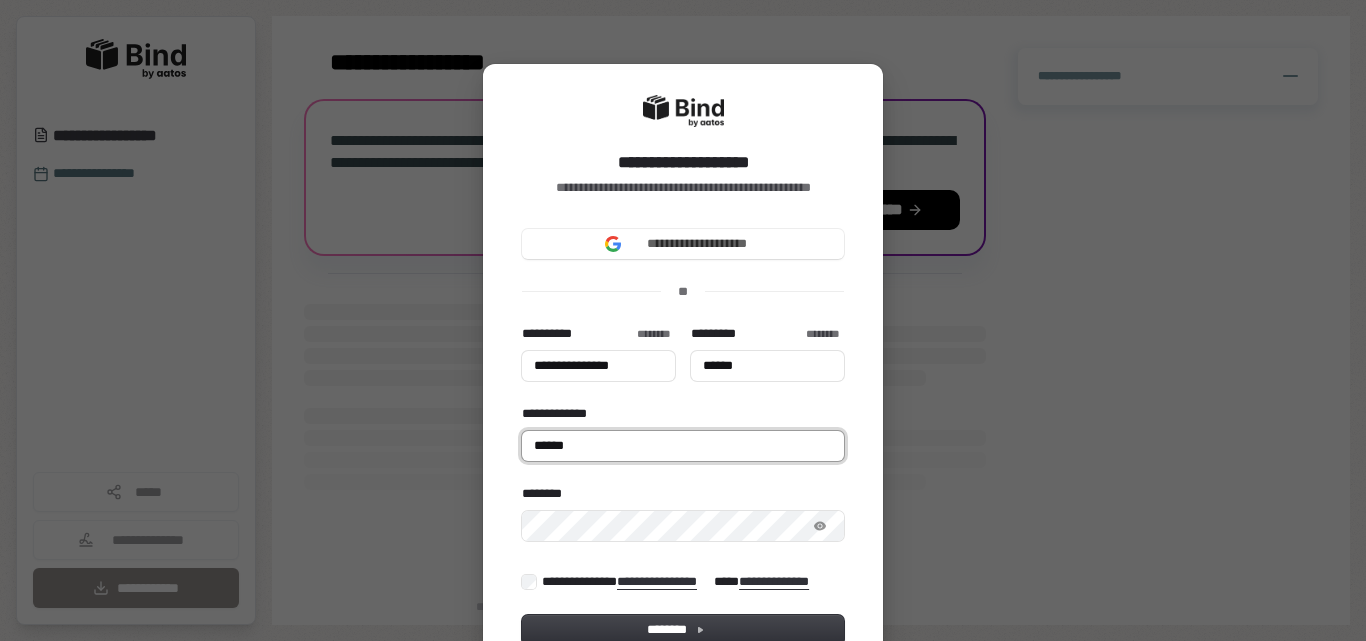 type on "**********" 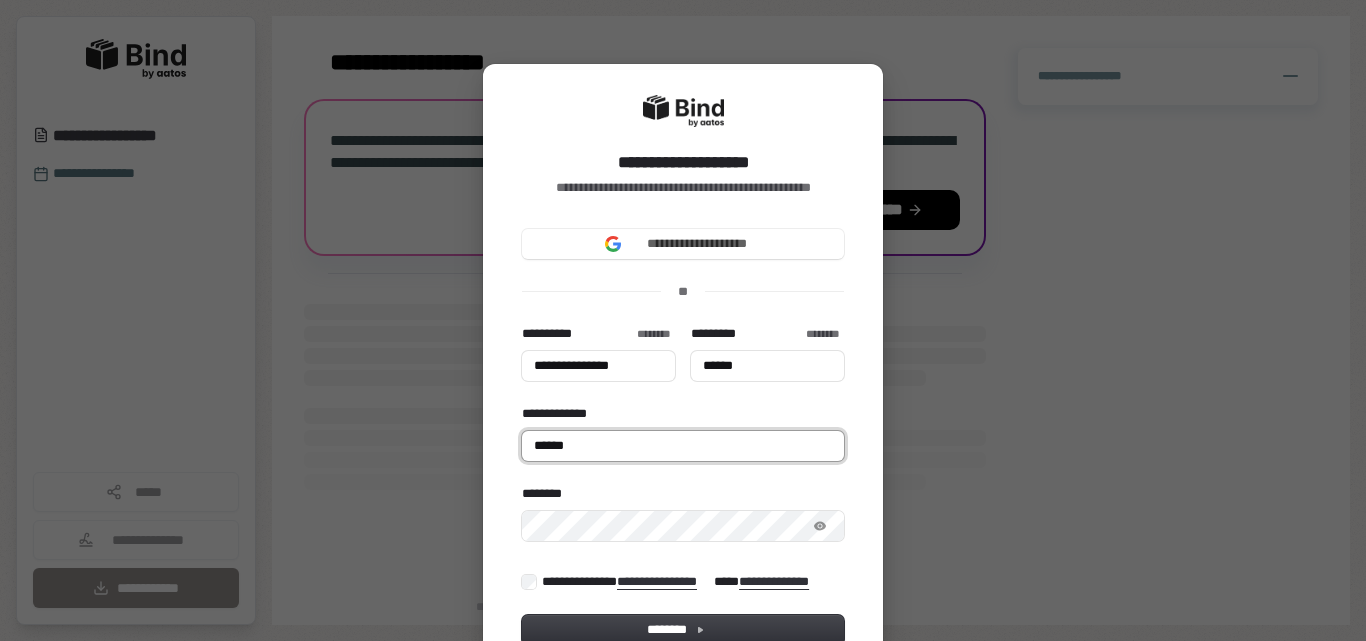 type on "******" 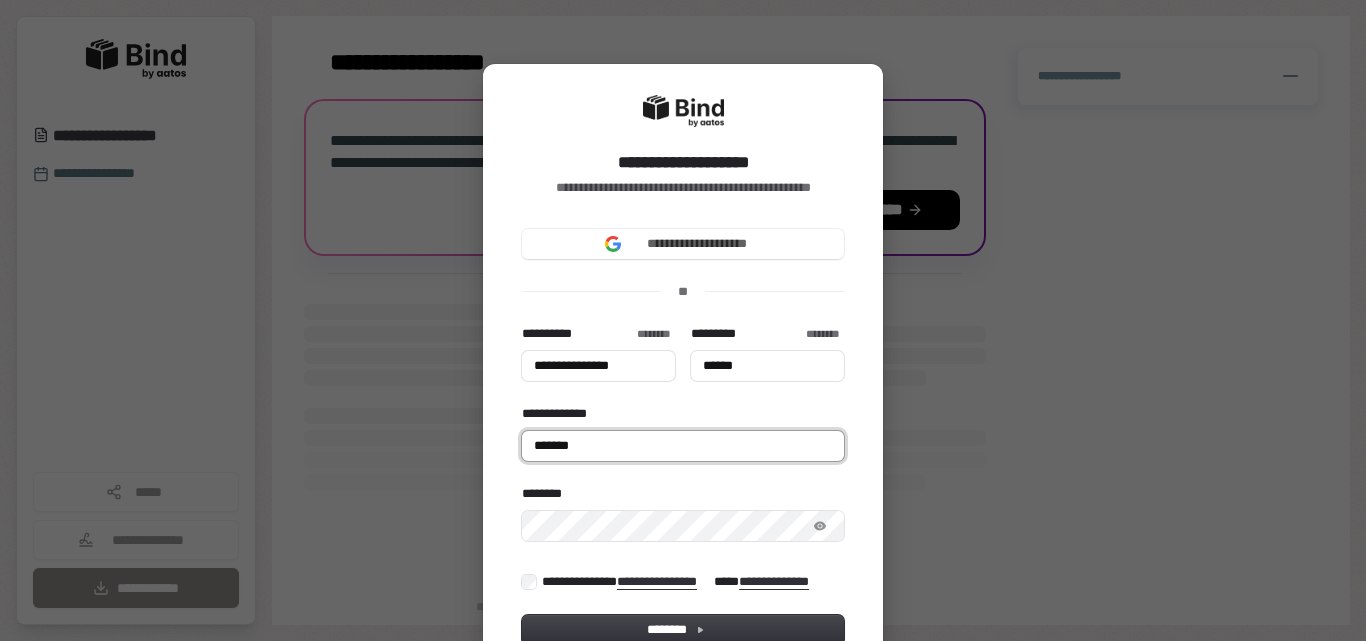 type on "**********" 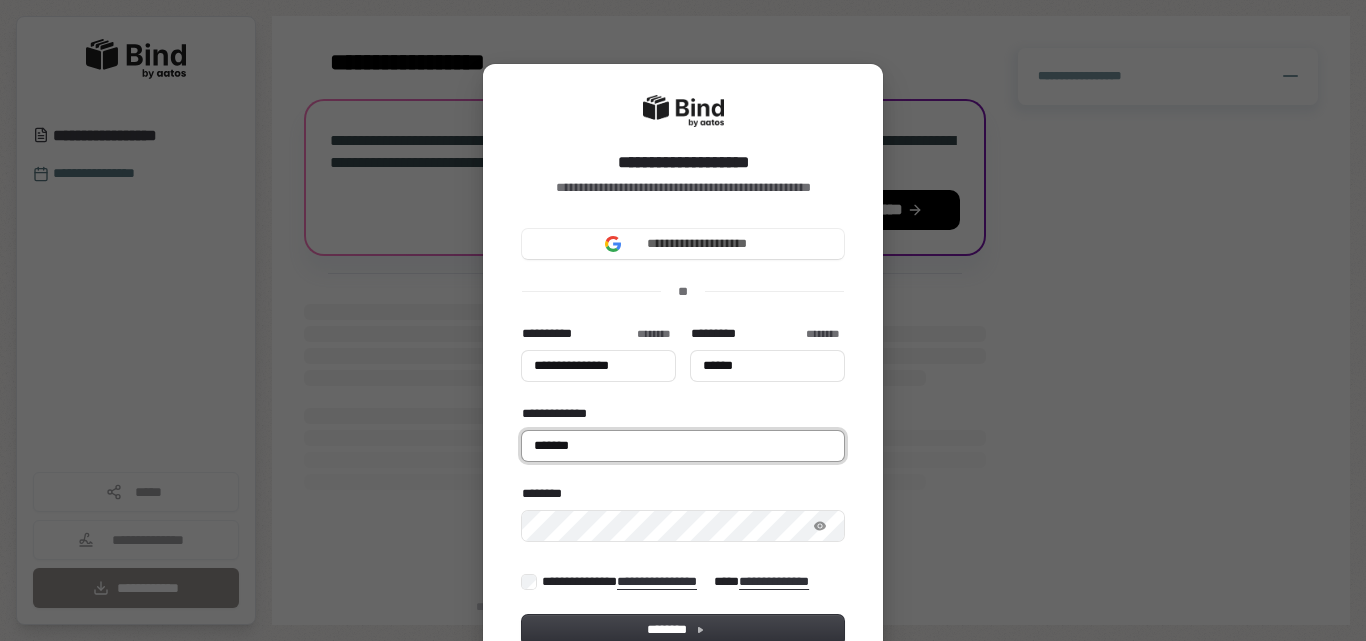 type on "******" 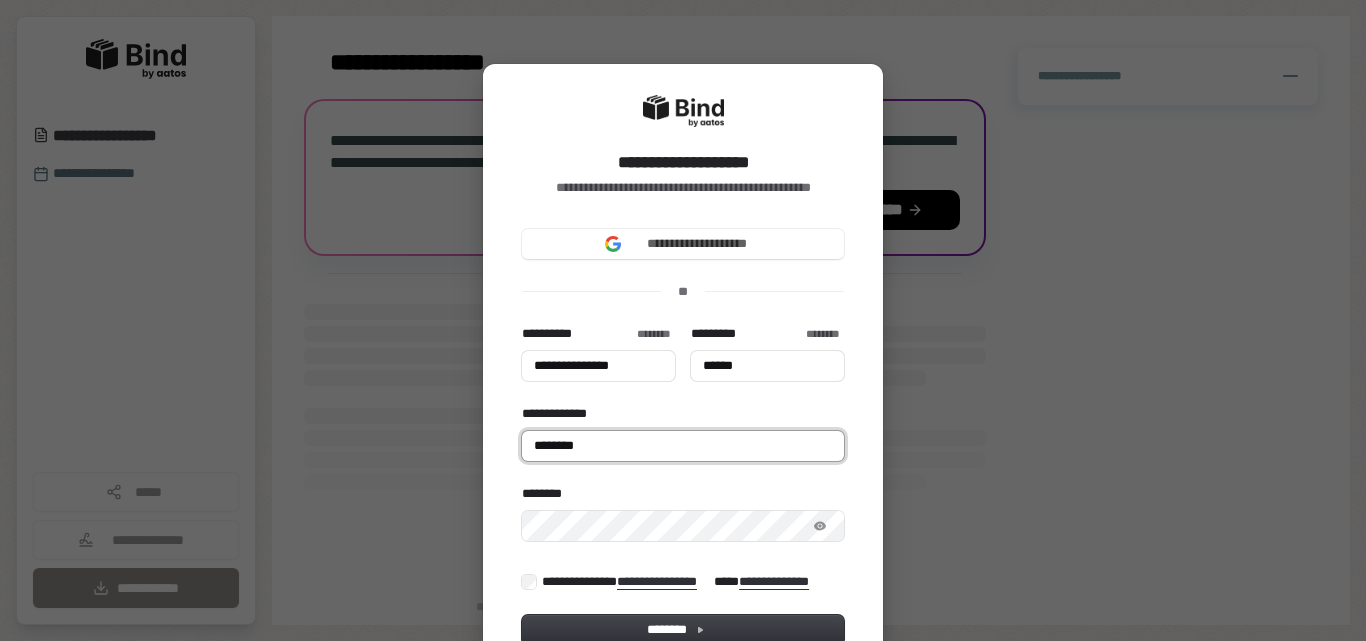 type on "**********" 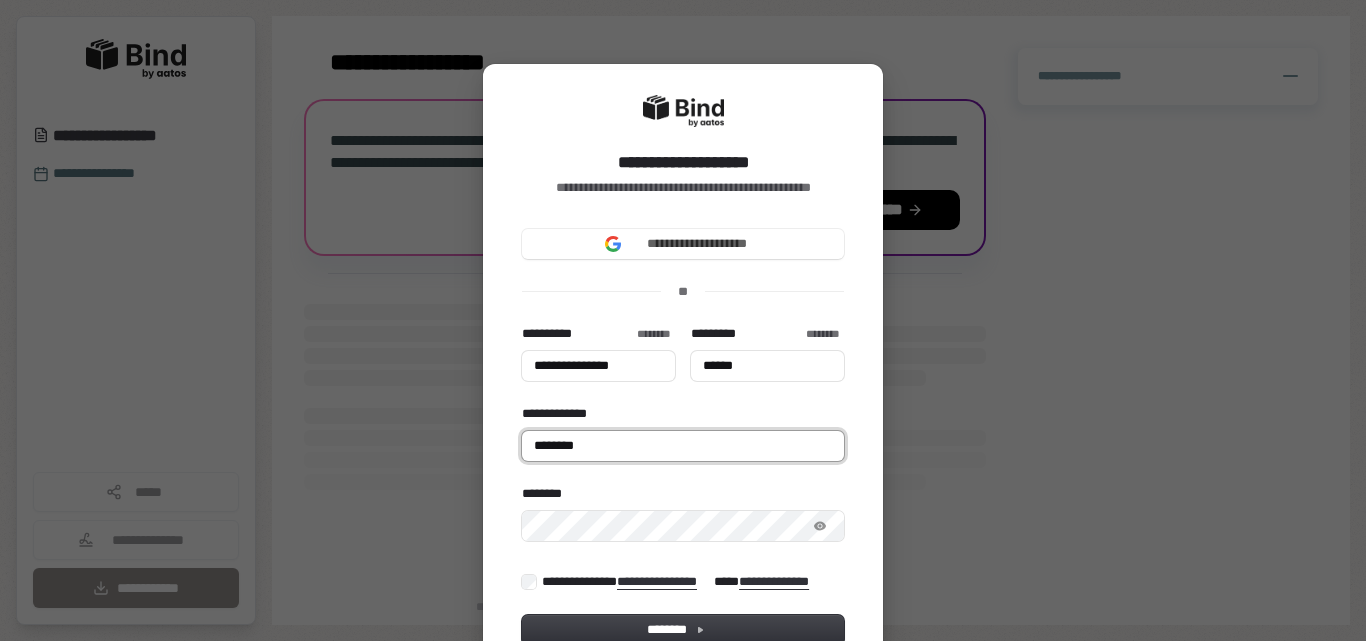 type on "******" 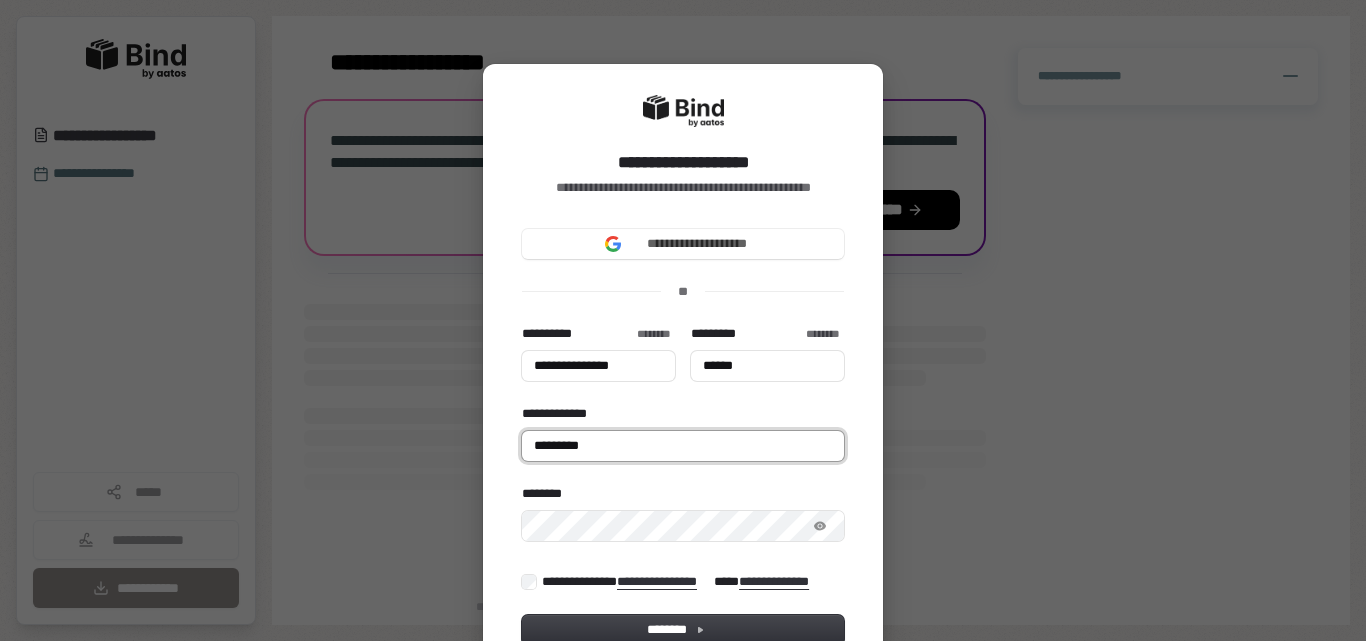 type on "**********" 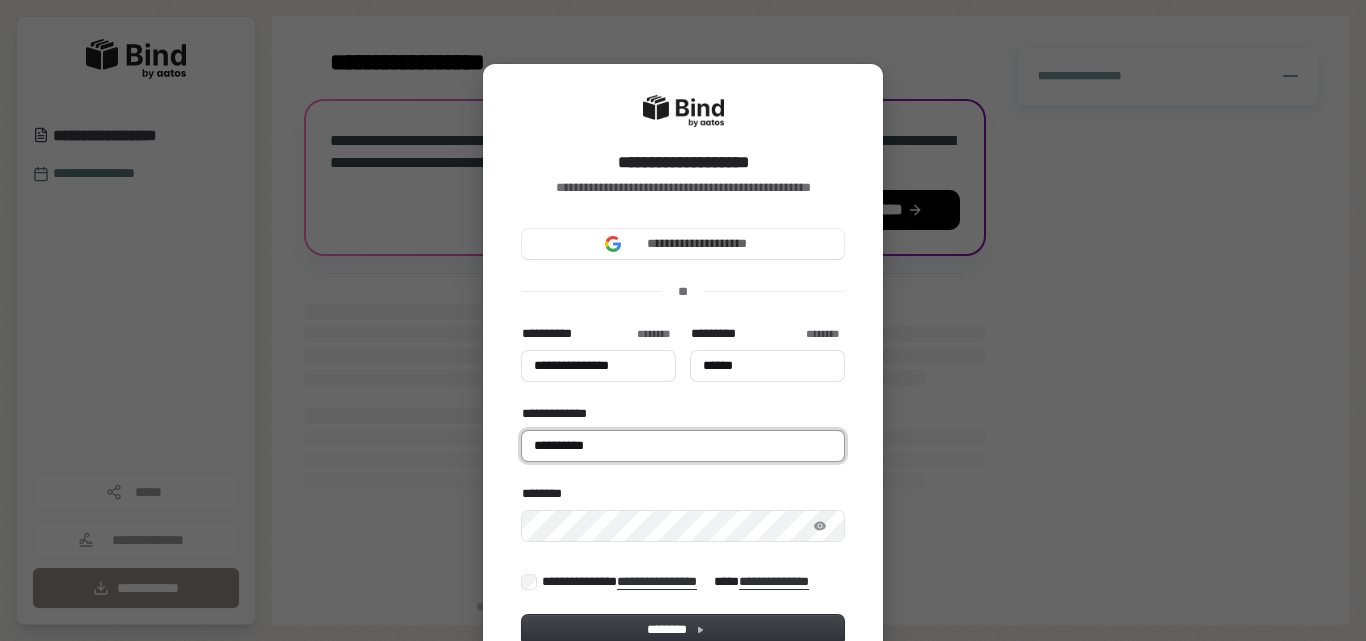 type on "**********" 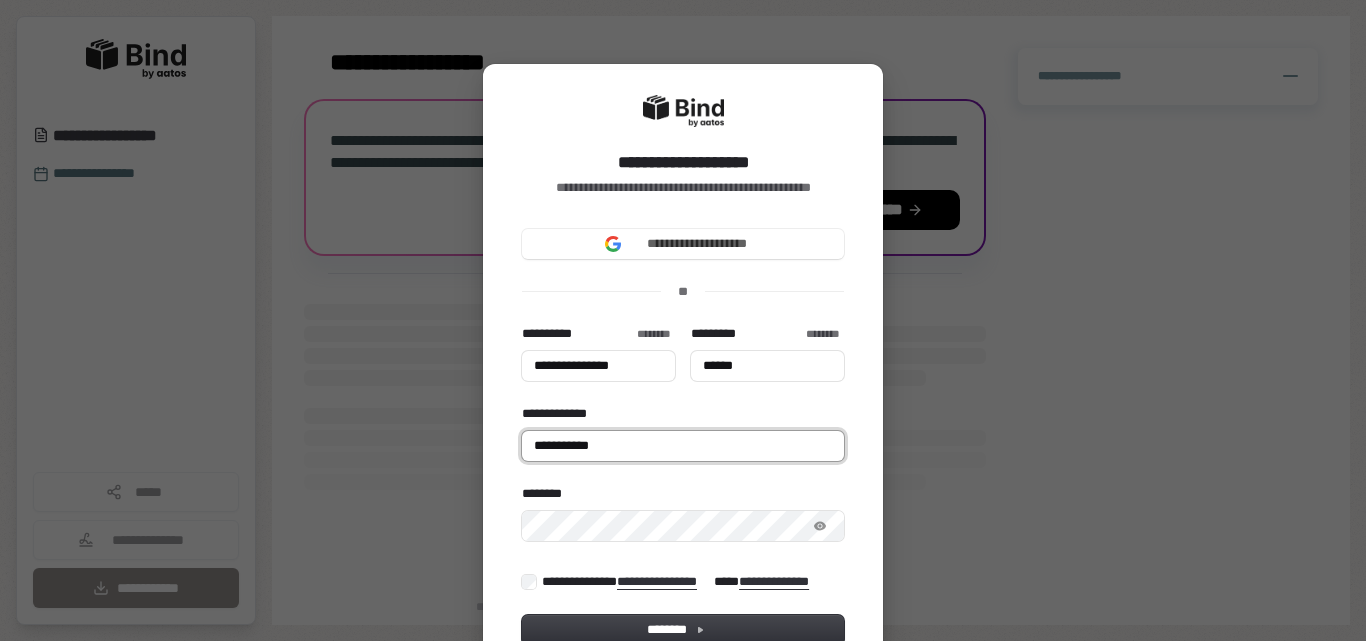 type on "**********" 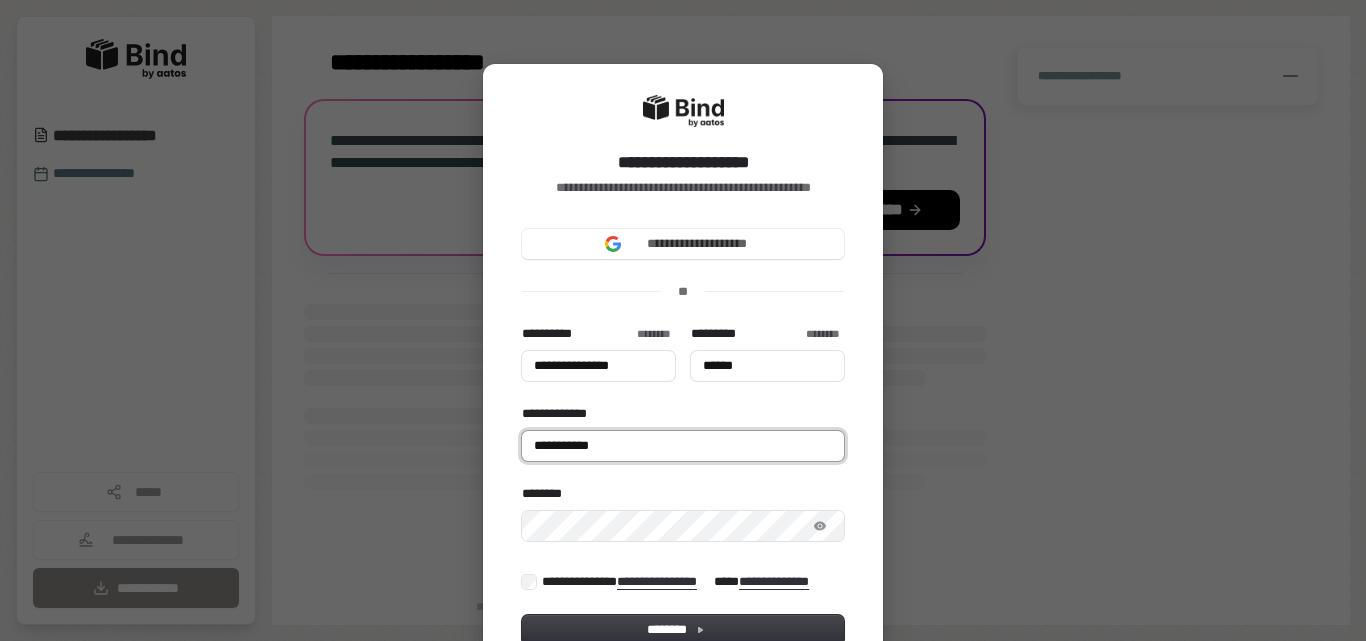 type on "**********" 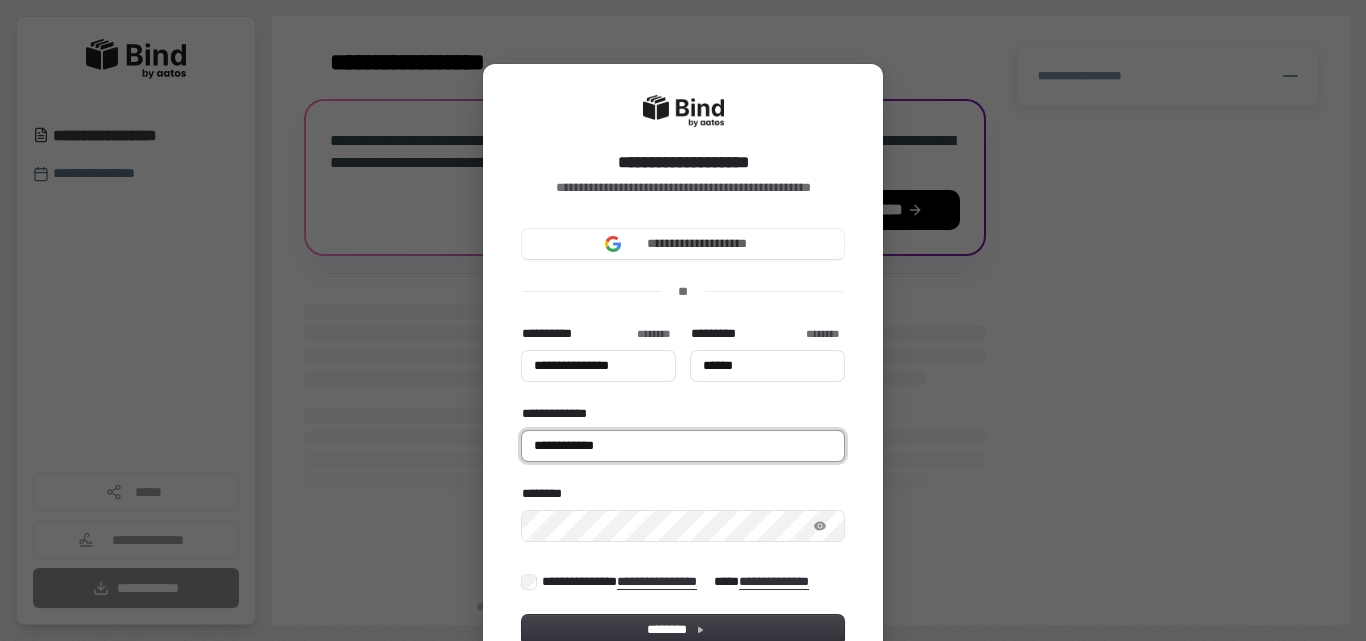 type on "**********" 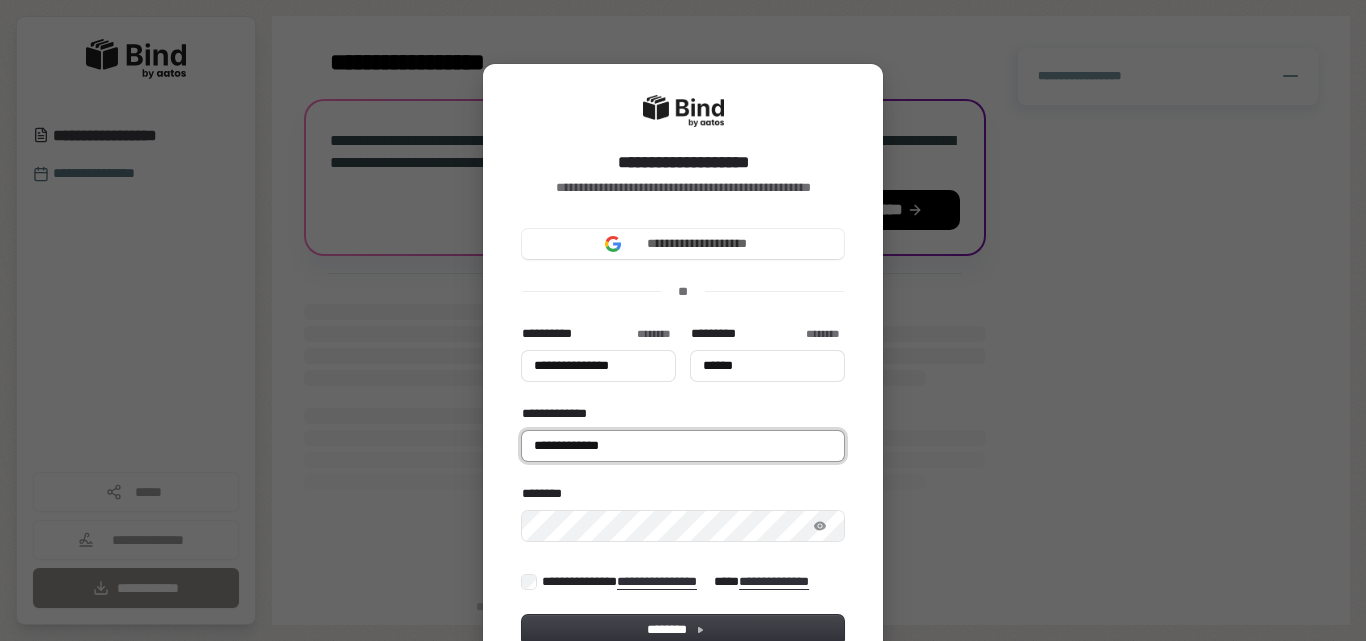 type on "**********" 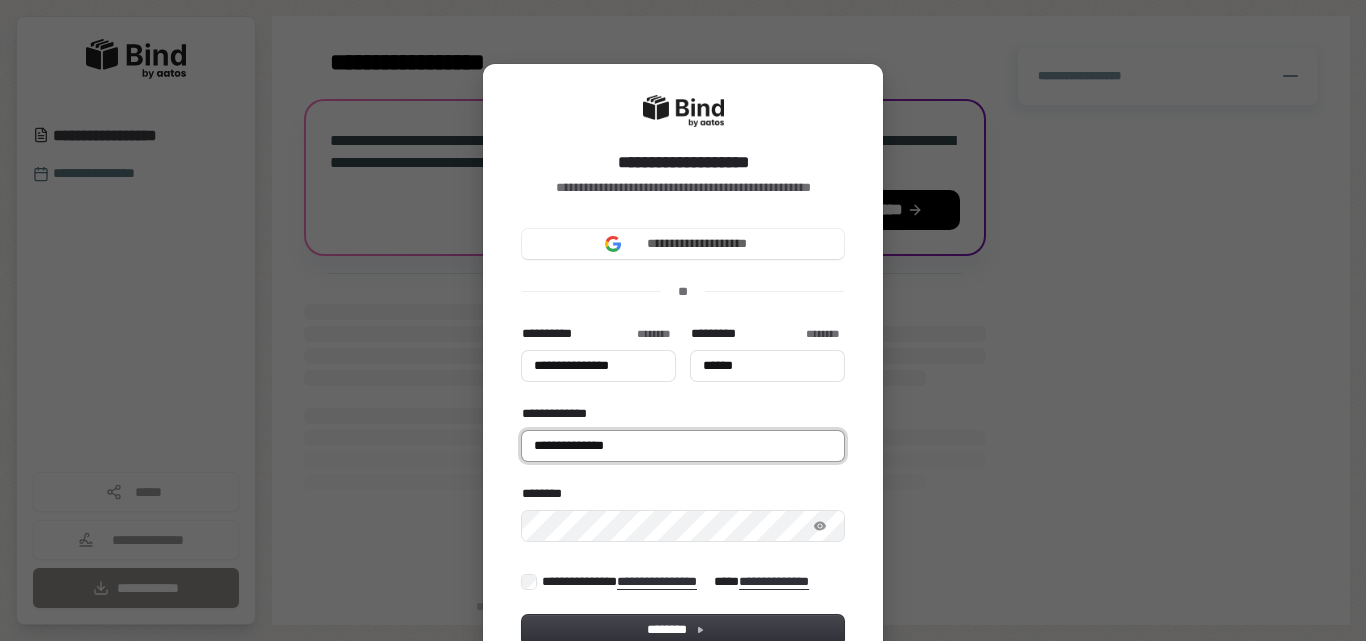 type on "**********" 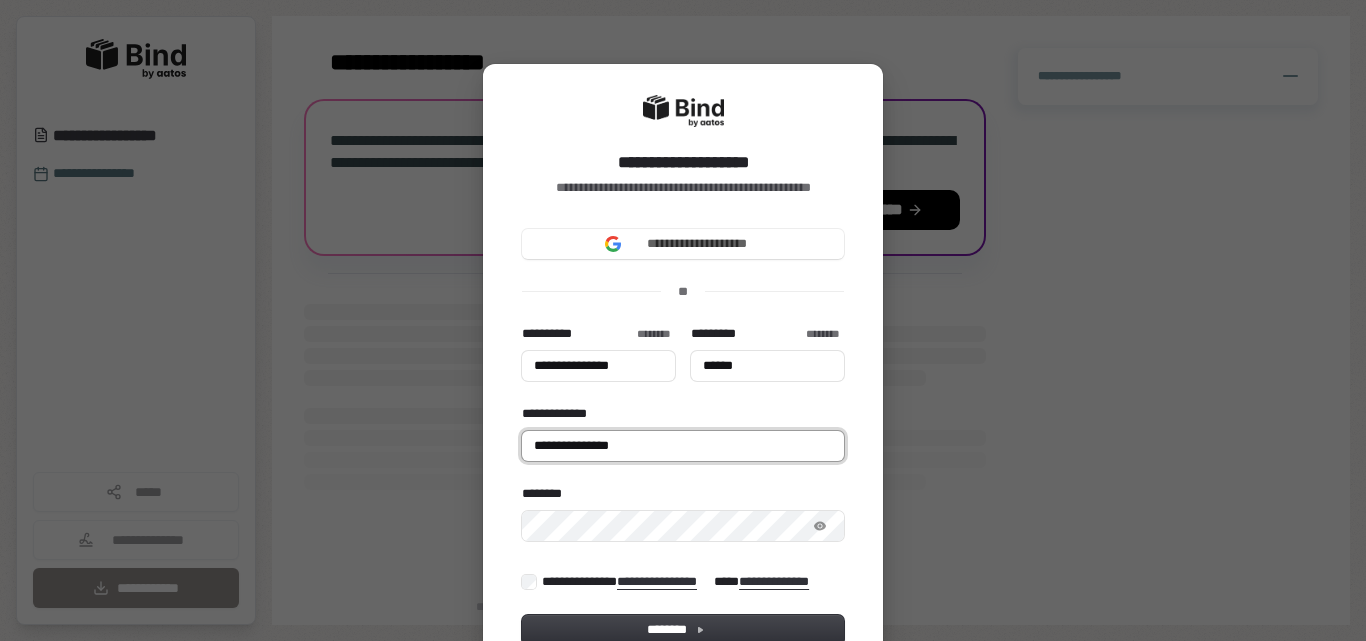 type on "**********" 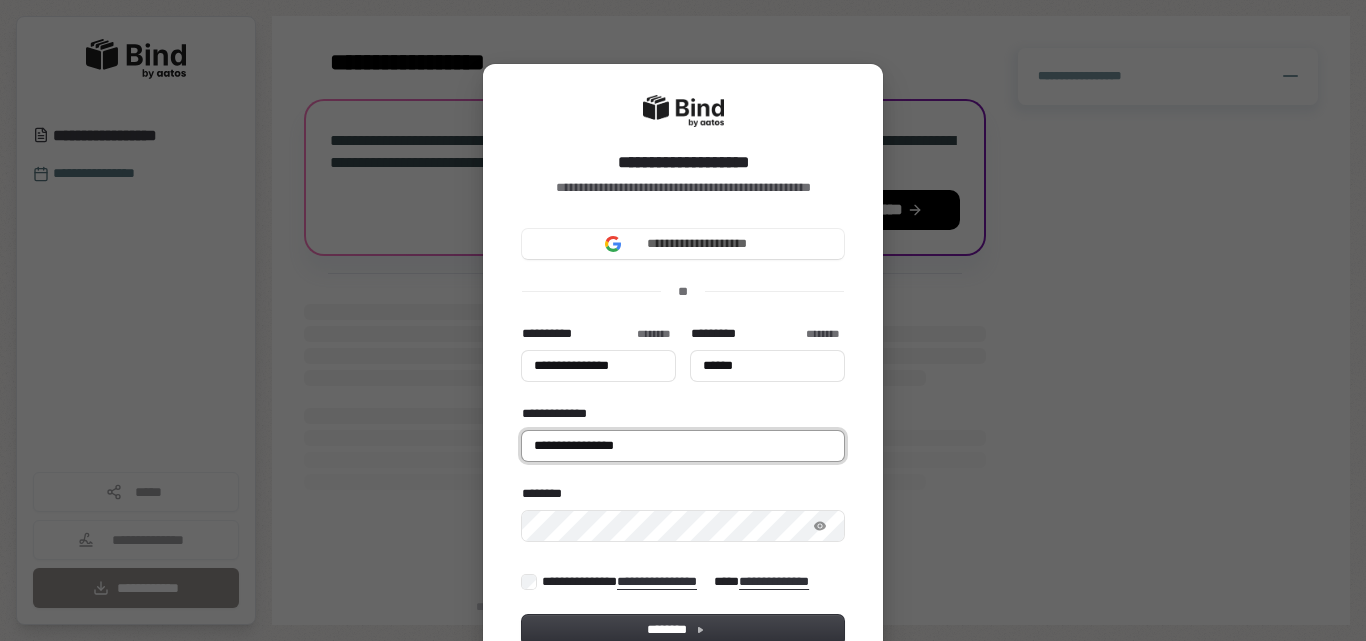 type on "**********" 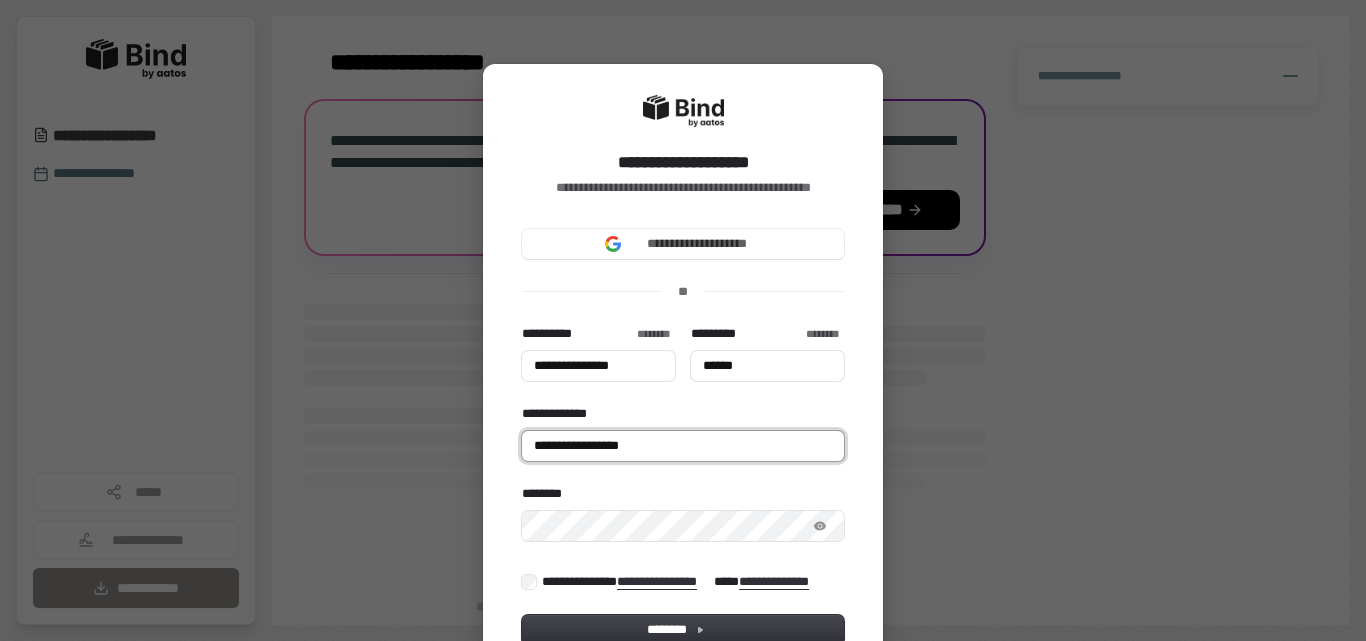 type on "**********" 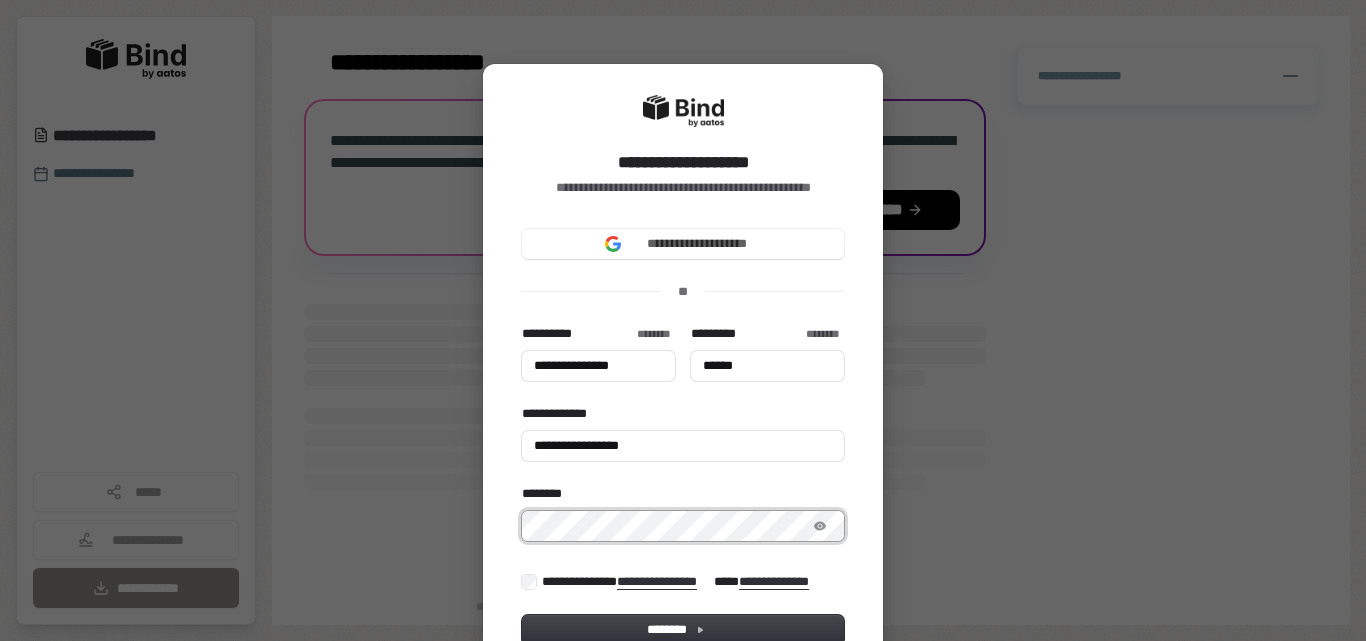 type on "**********" 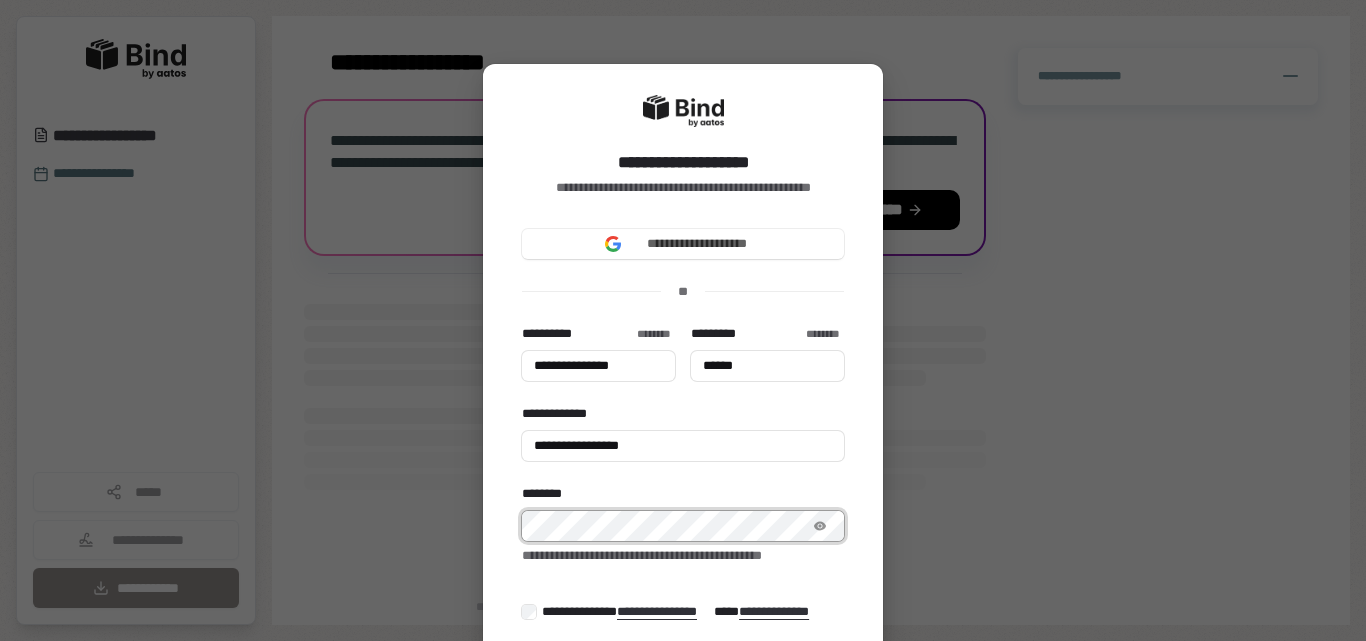 type on "**********" 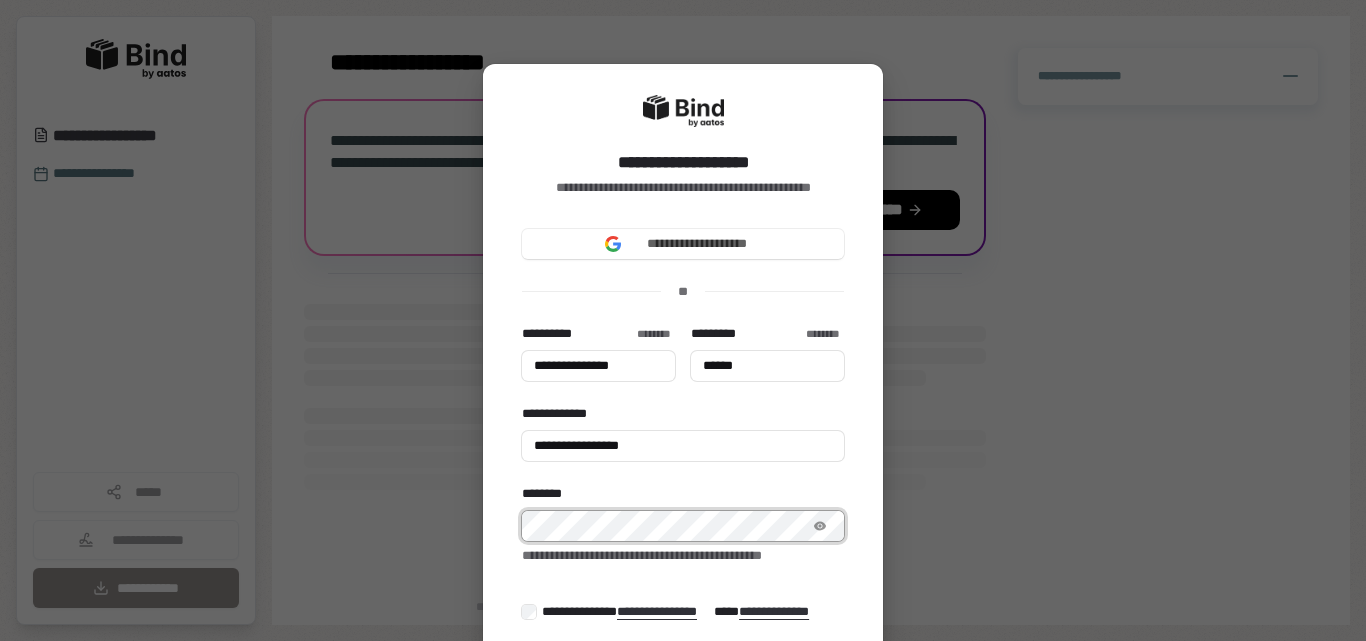 type on "******" 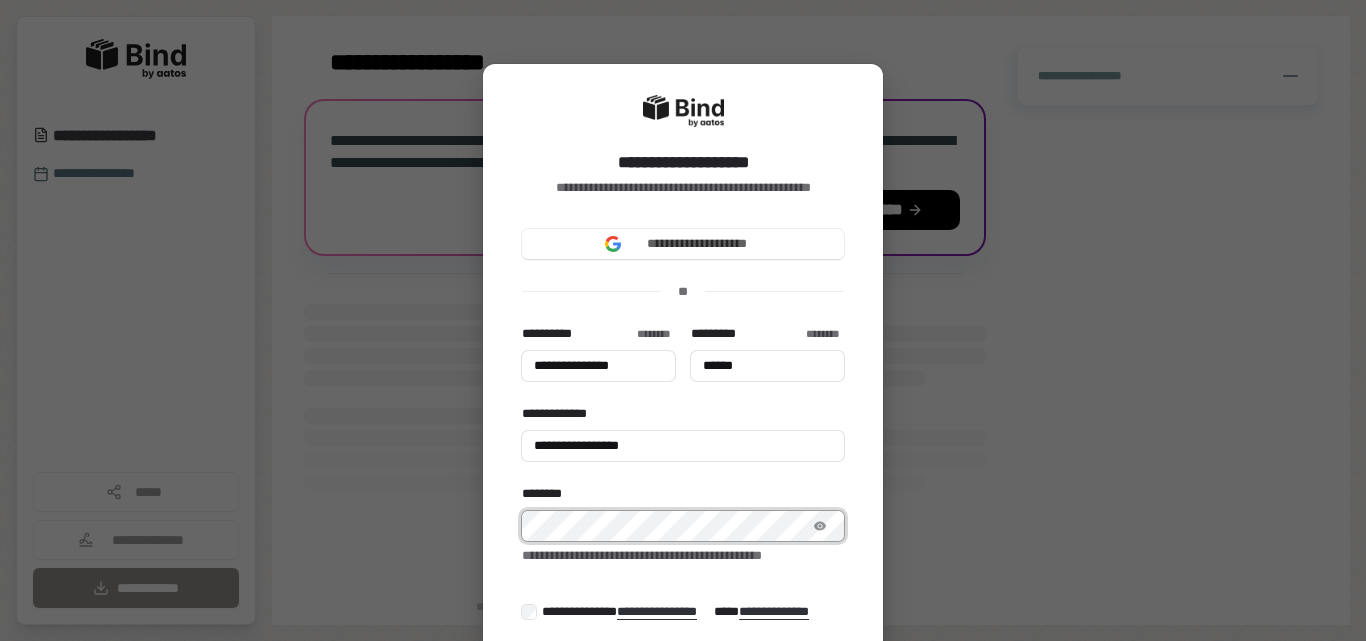 type on "**********" 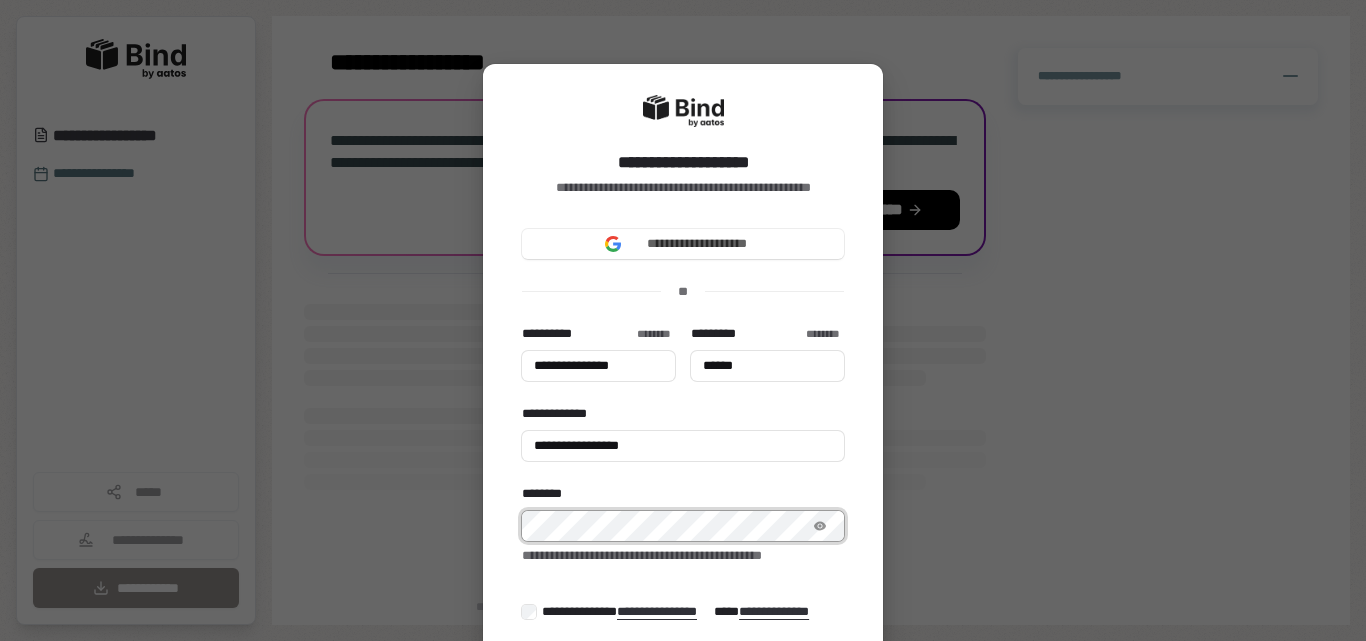 type on "******" 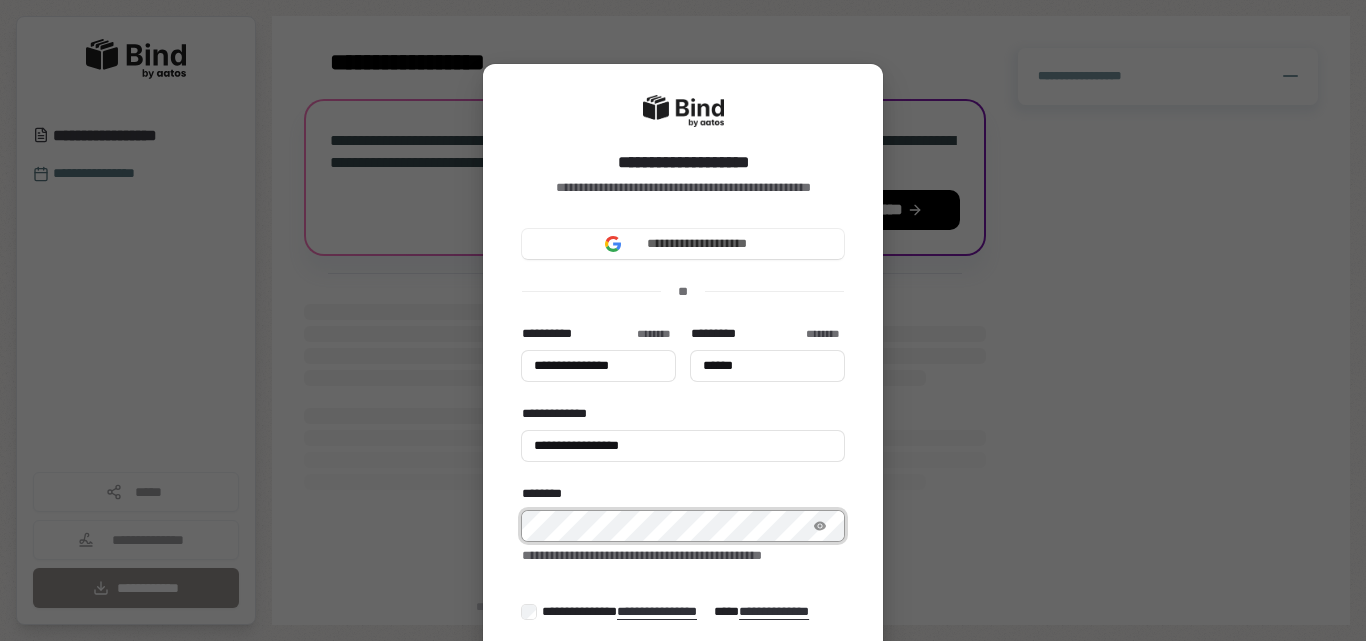 type on "**********" 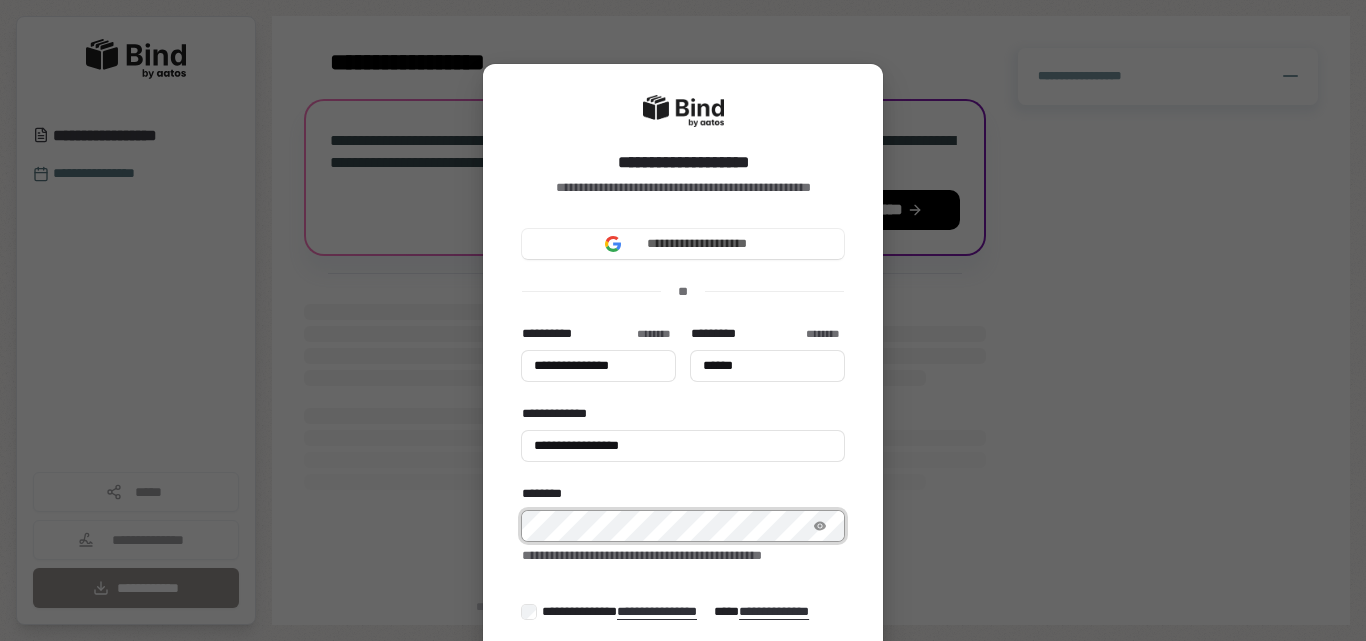 type on "******" 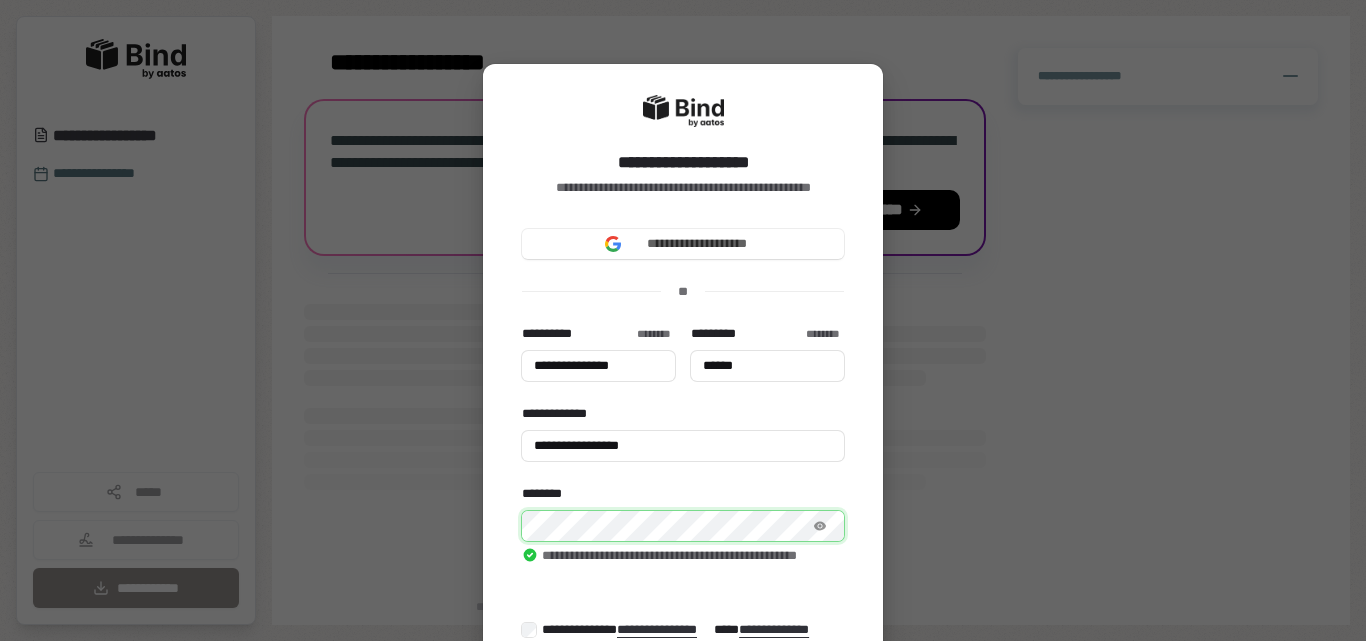 type on "**********" 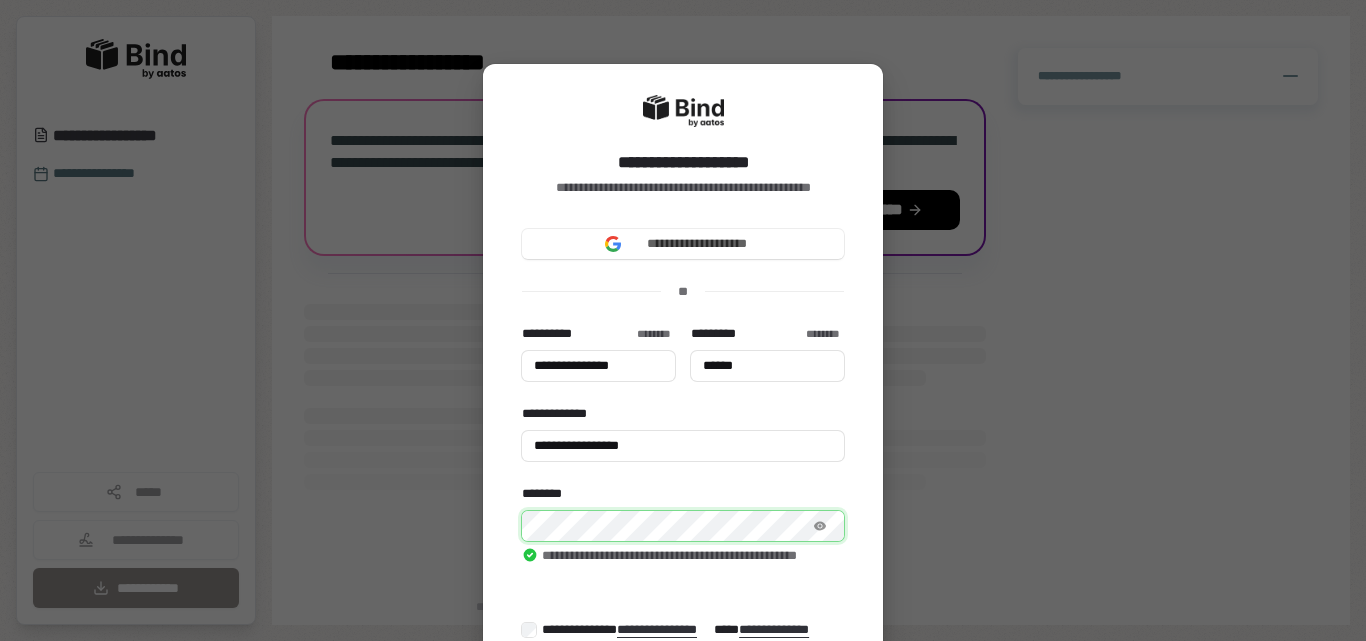 type on "******" 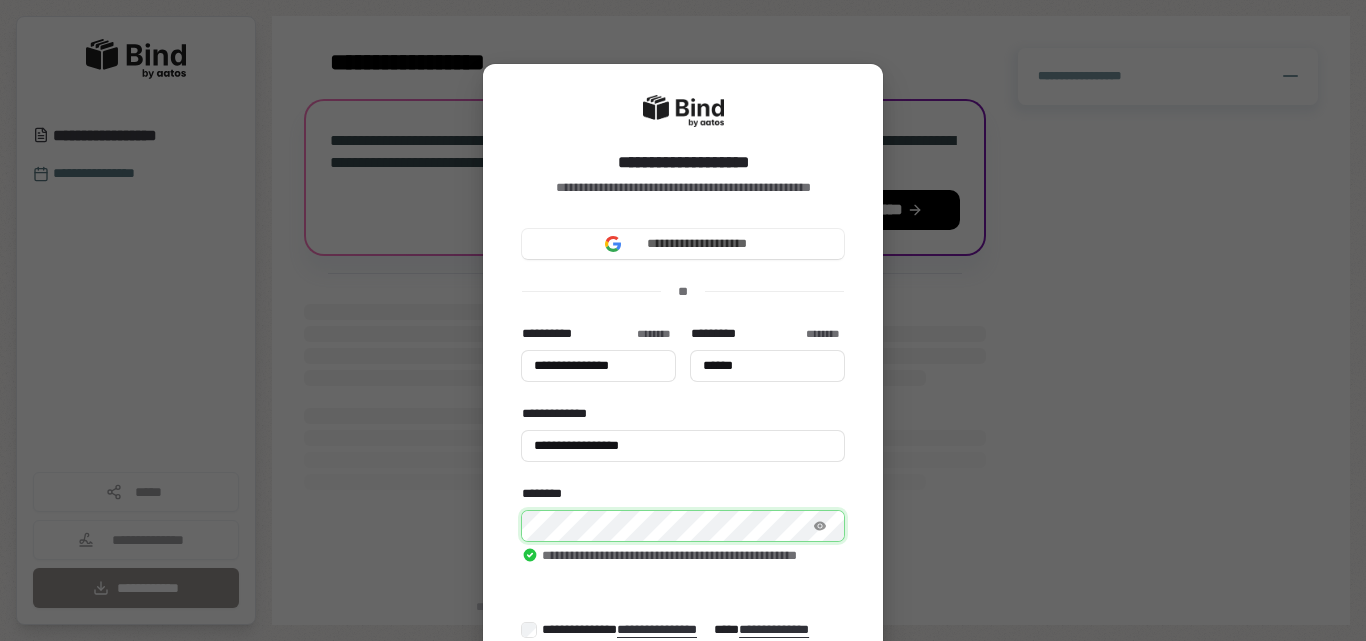 type on "**********" 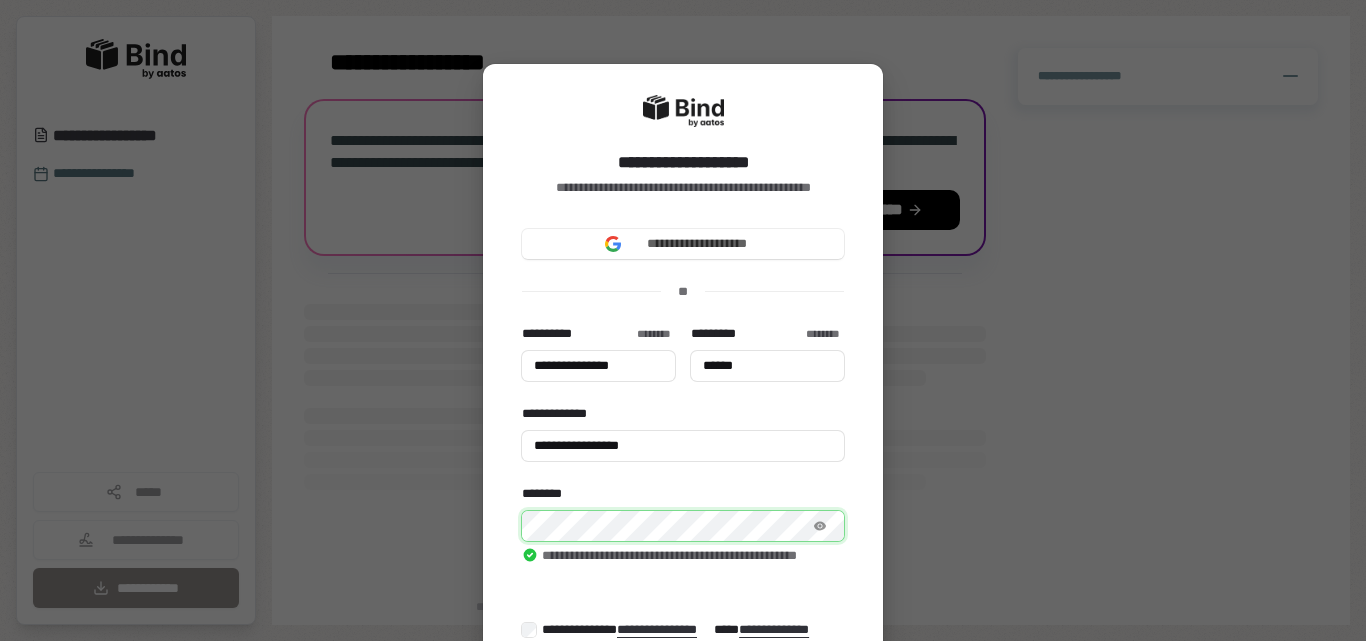 type on "******" 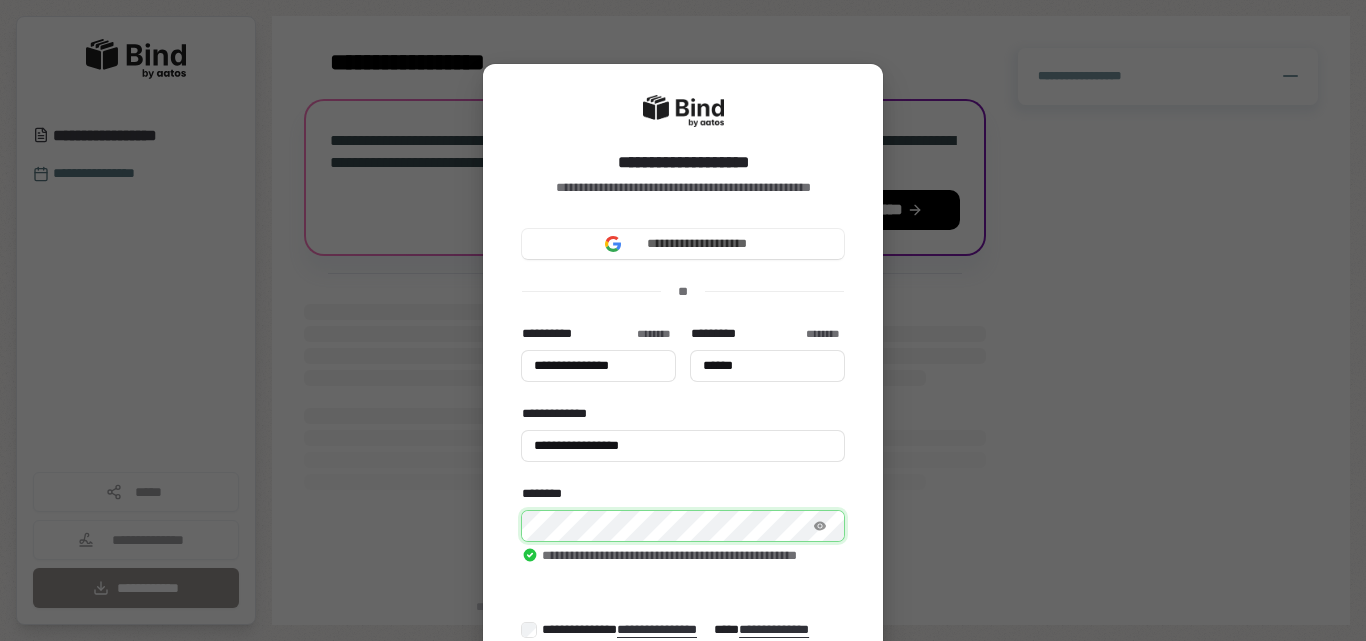 type on "**********" 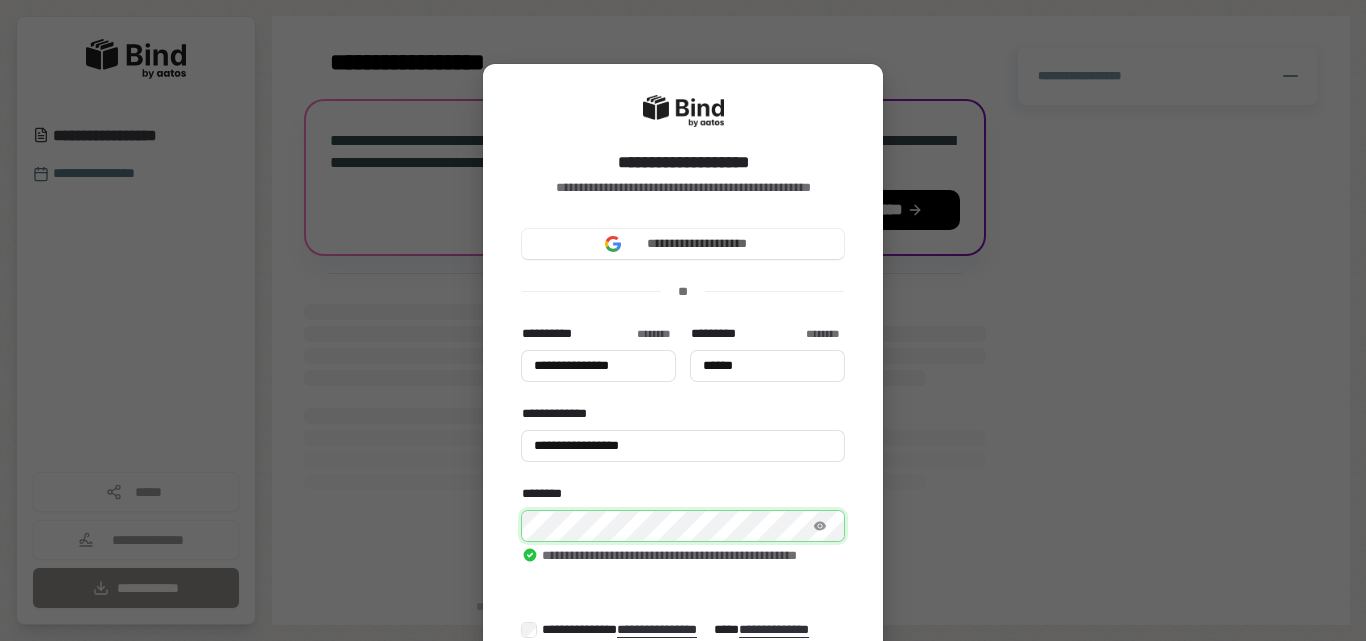 type on "**********" 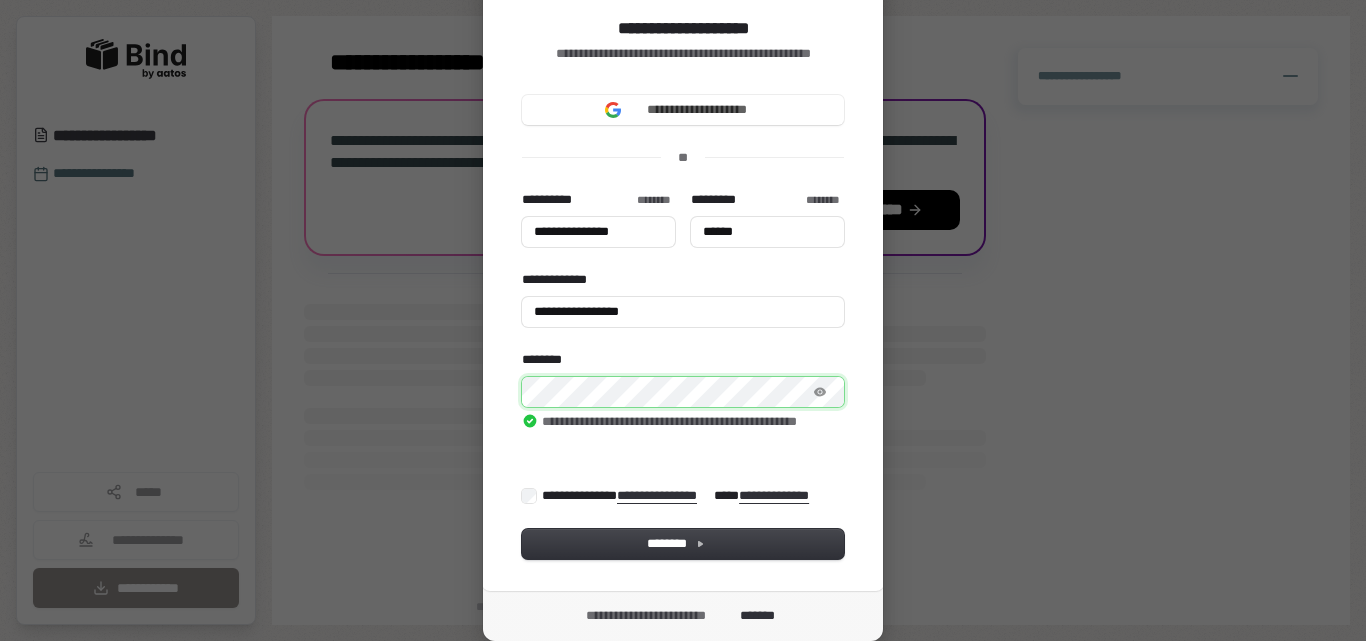 scroll, scrollTop: 150, scrollLeft: 0, axis: vertical 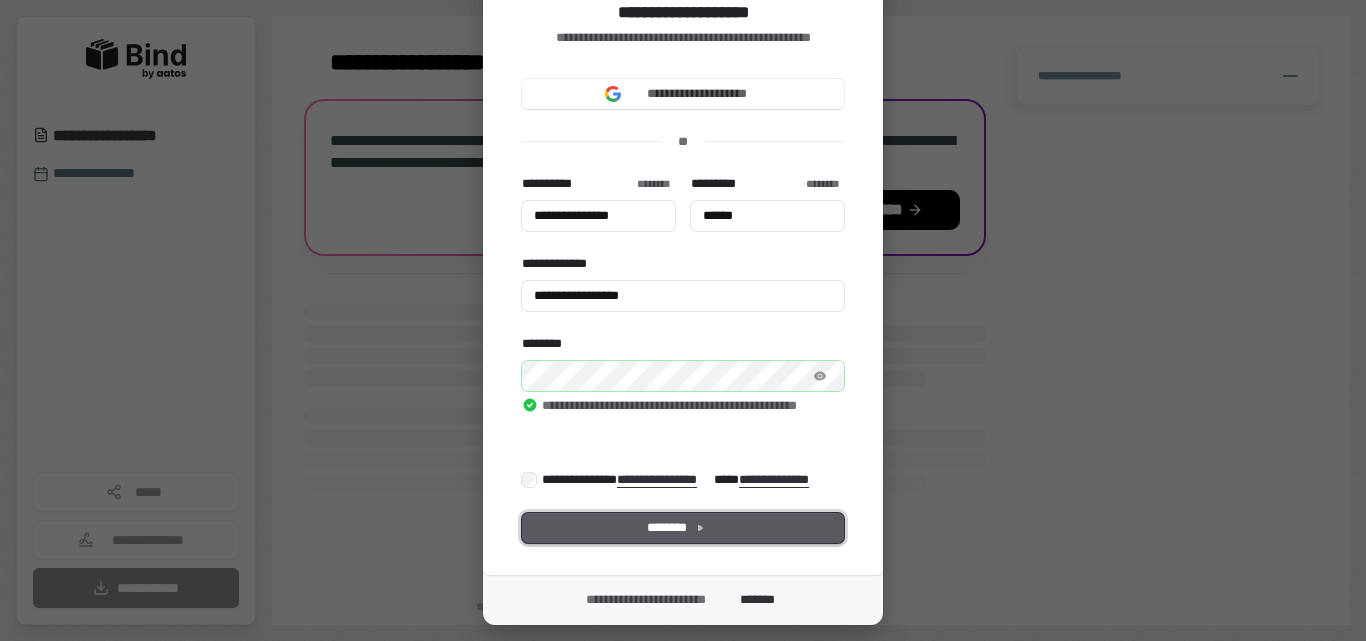 type on "**********" 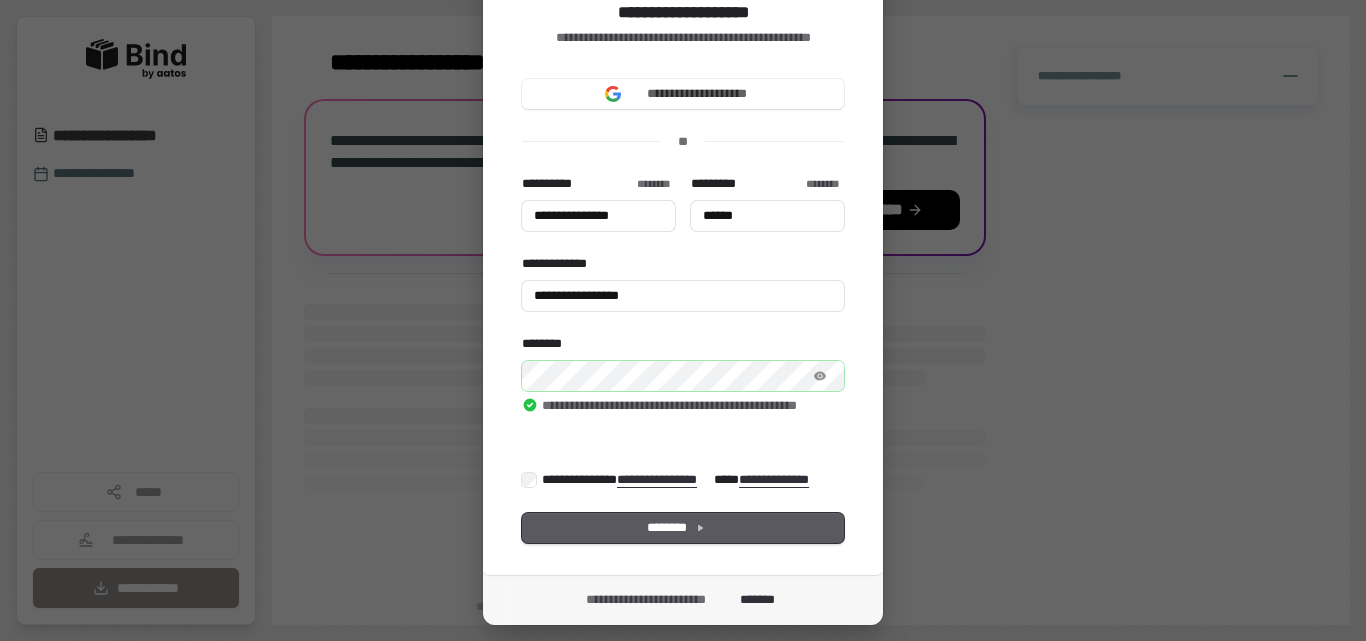 type on "**********" 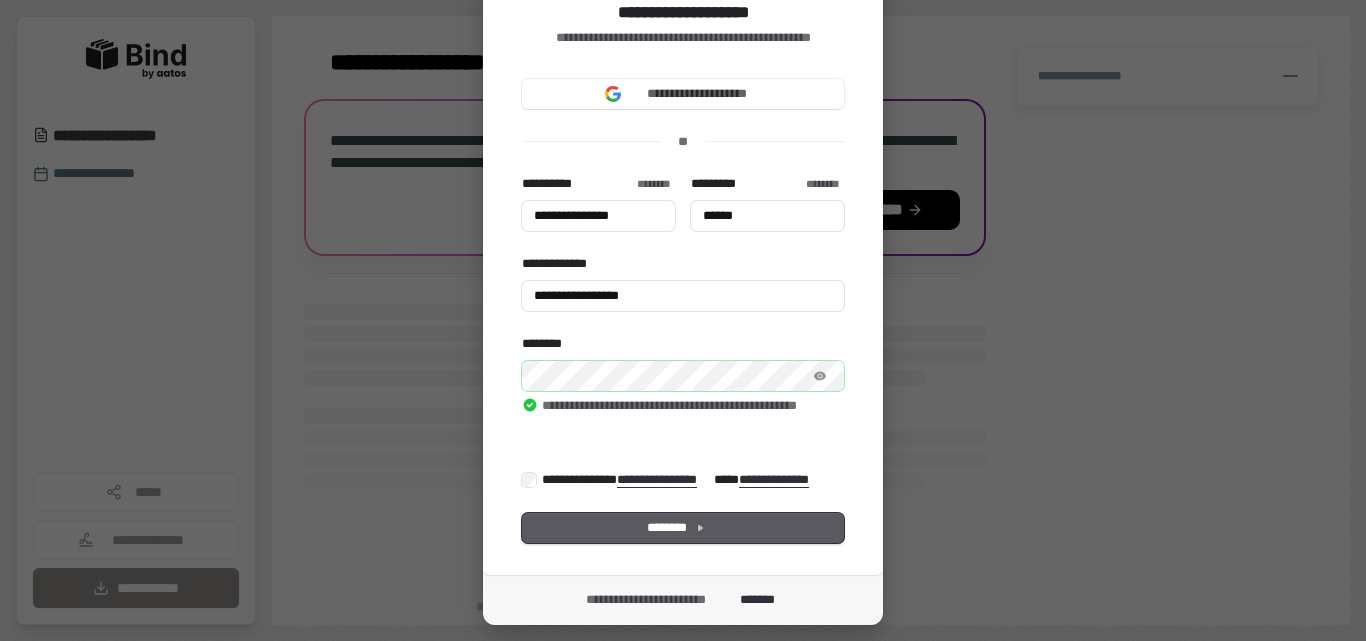 type on "**********" 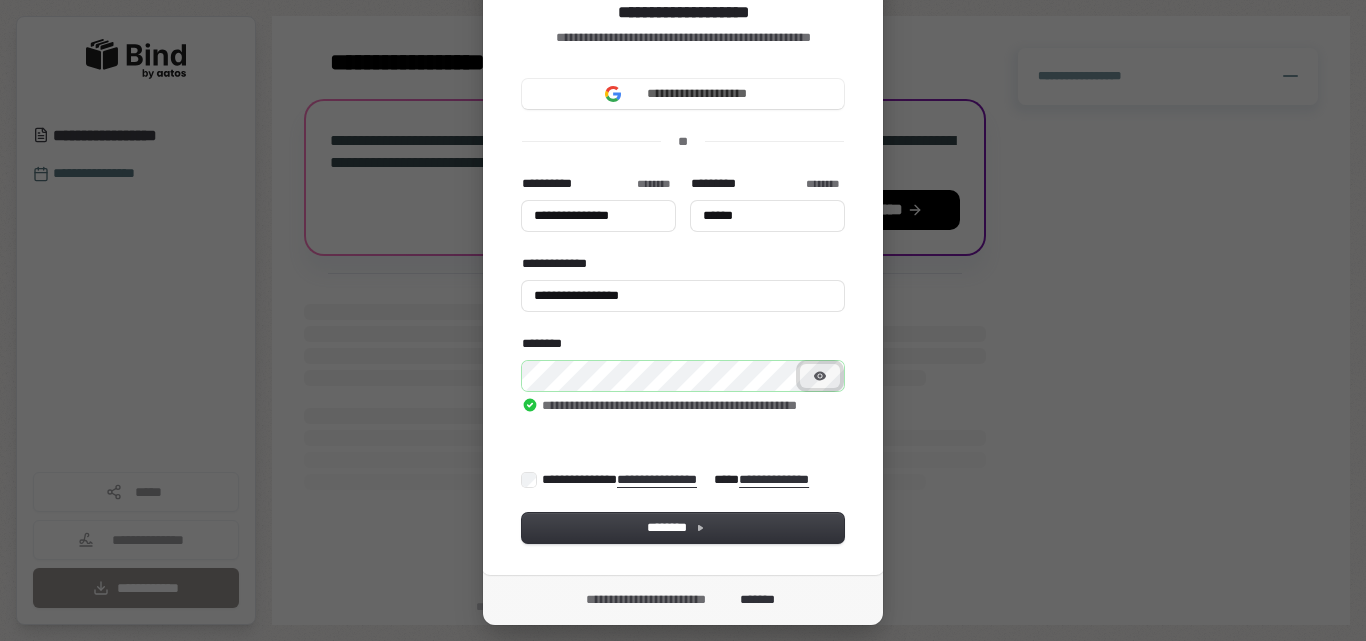 click 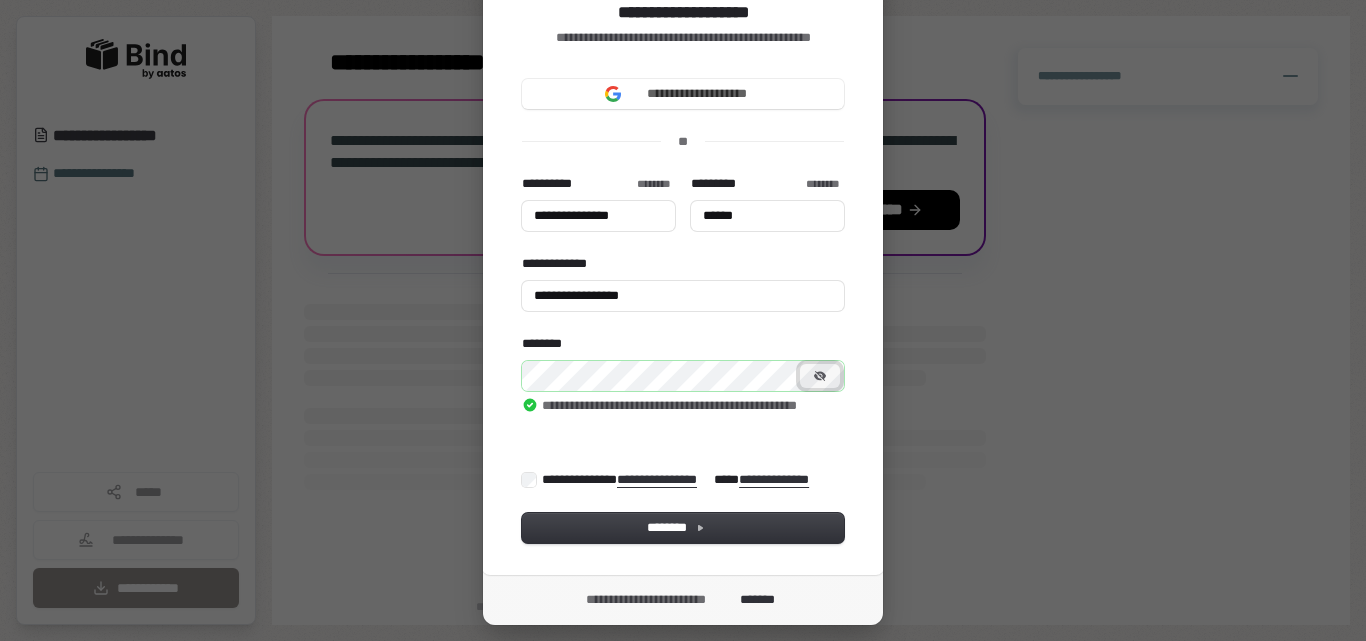 click 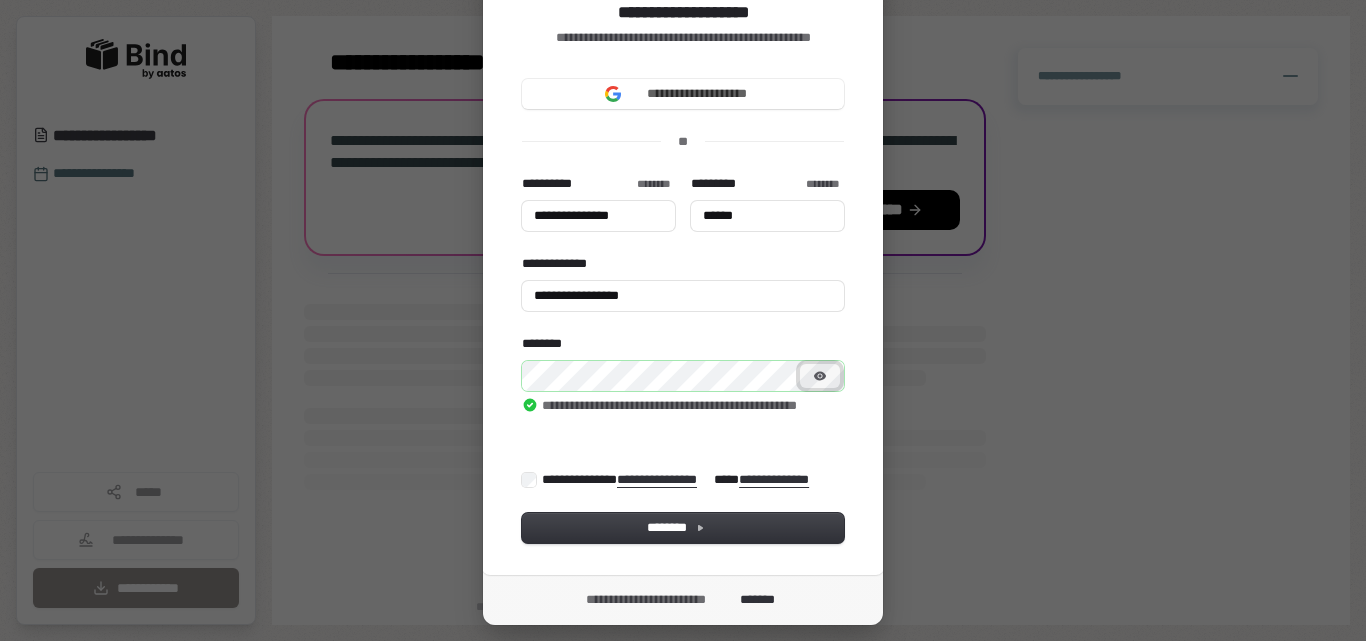 click 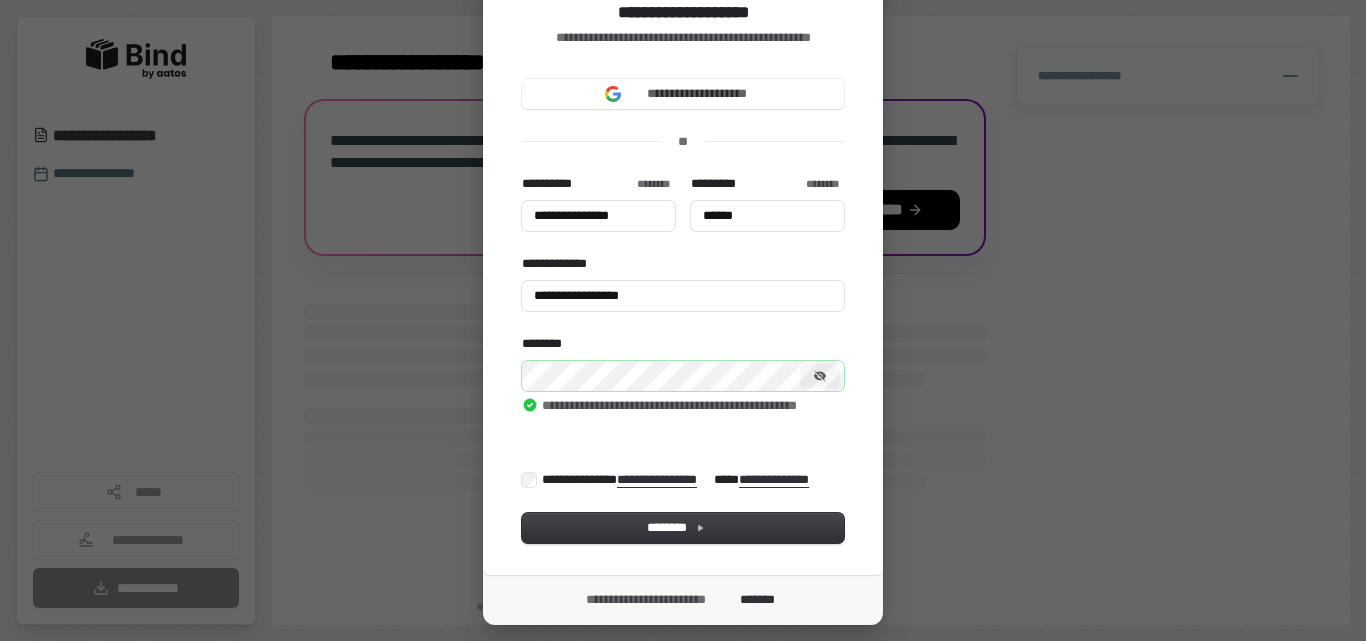 click on "**********" at bounding box center [680, 479] 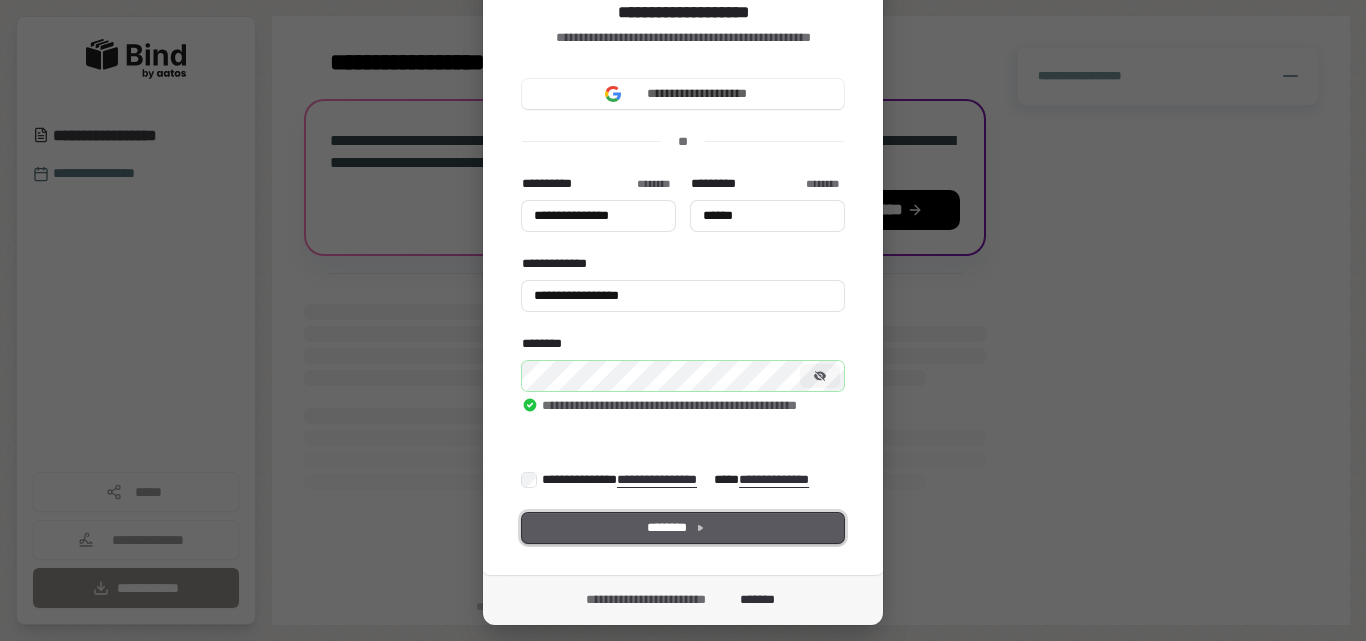 type on "**********" 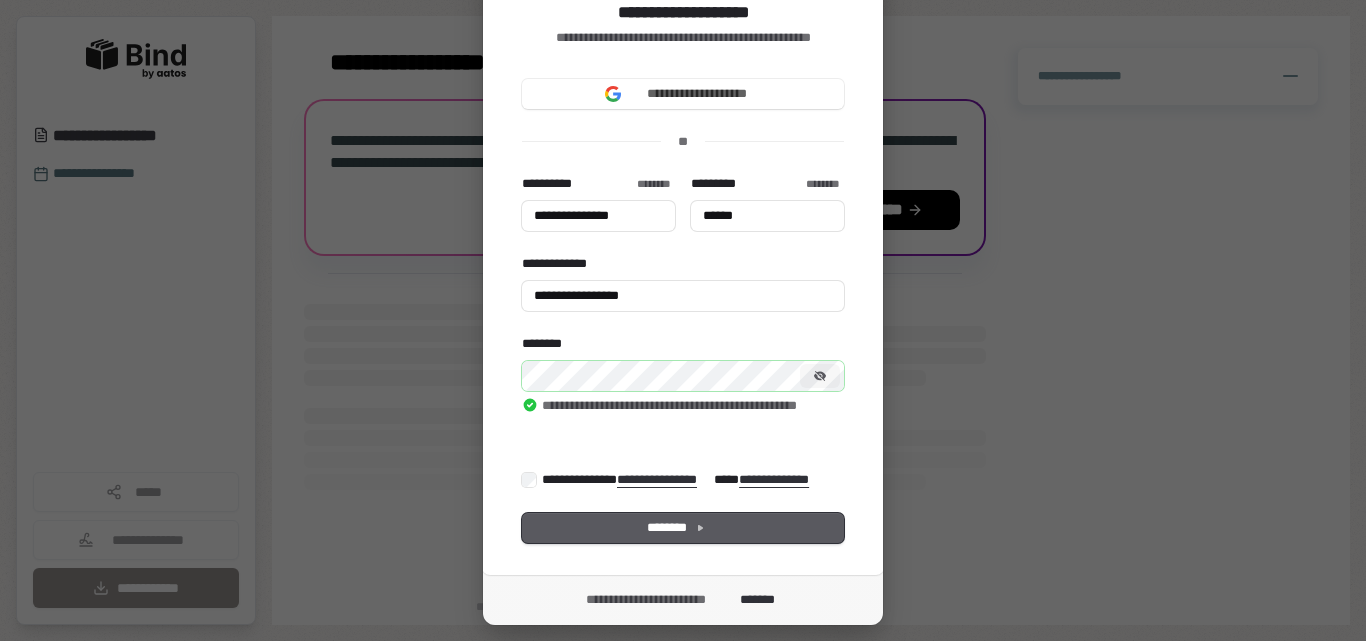 type on "**********" 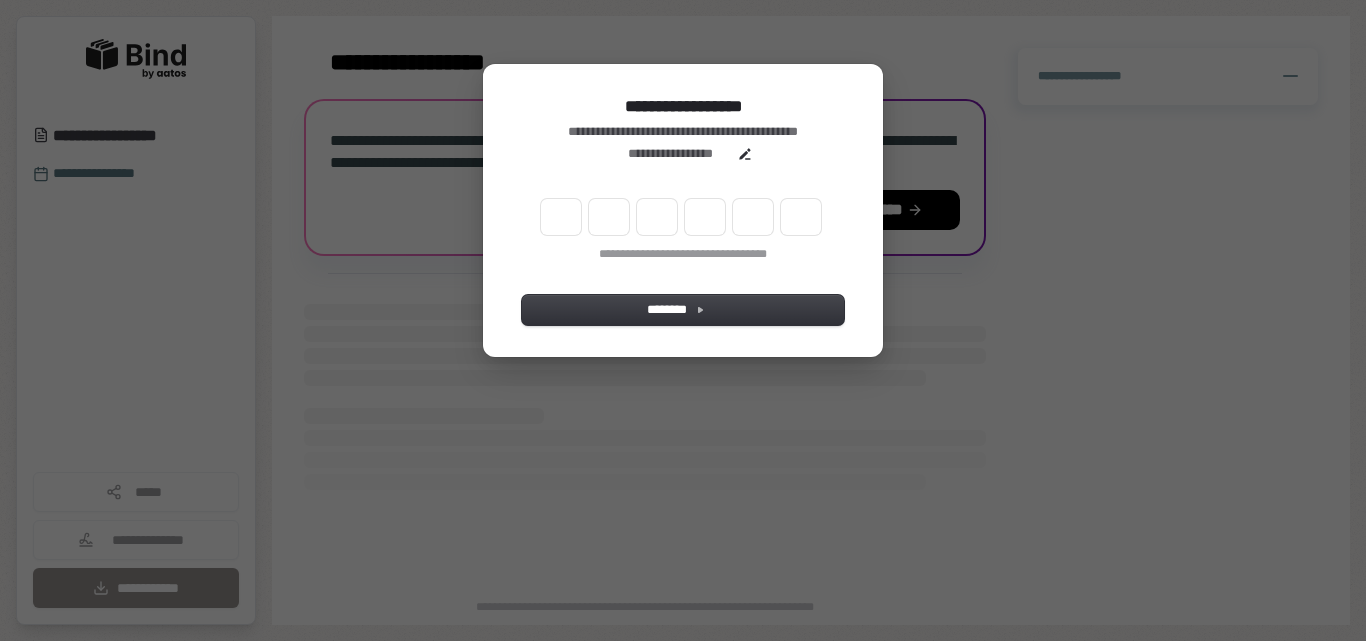 scroll, scrollTop: 0, scrollLeft: 0, axis: both 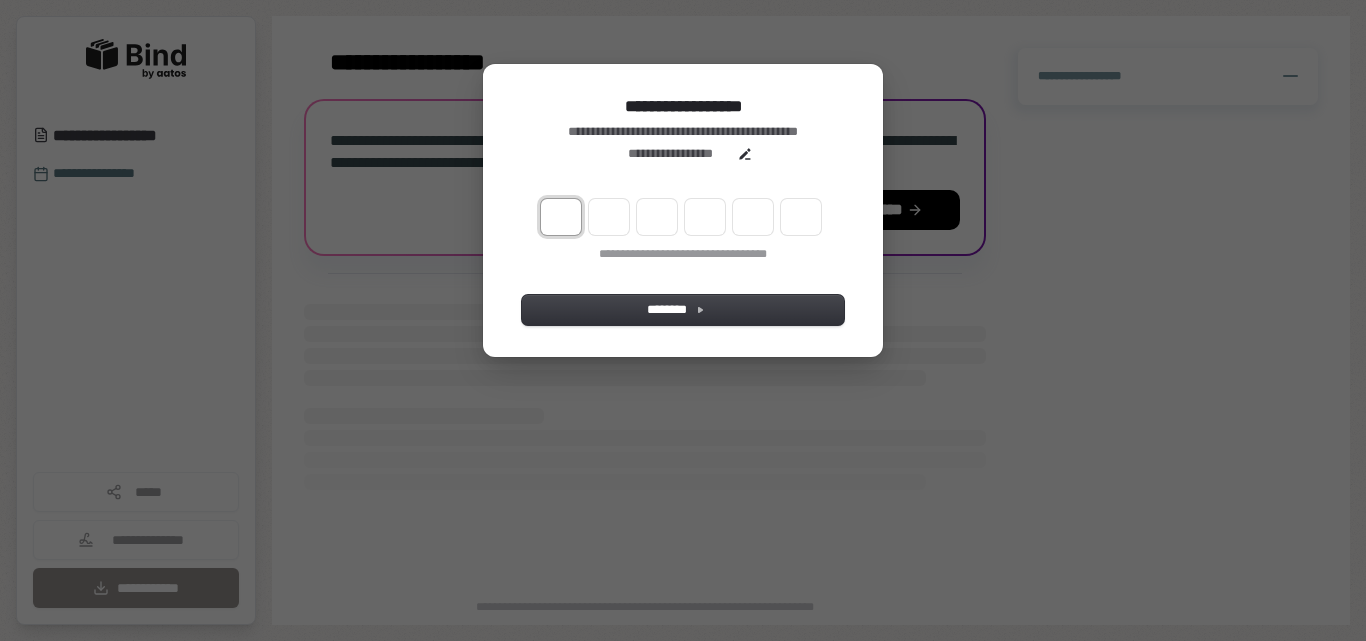 click at bounding box center [561, 217] 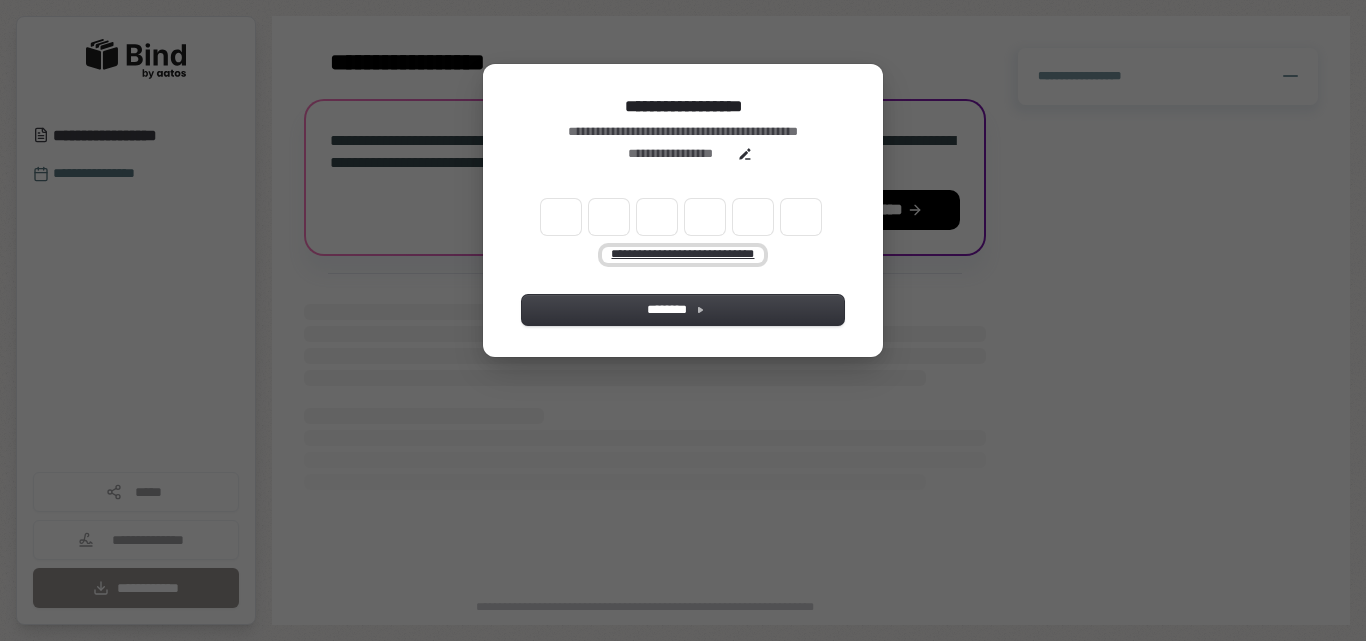 click on "**********" at bounding box center (683, 255) 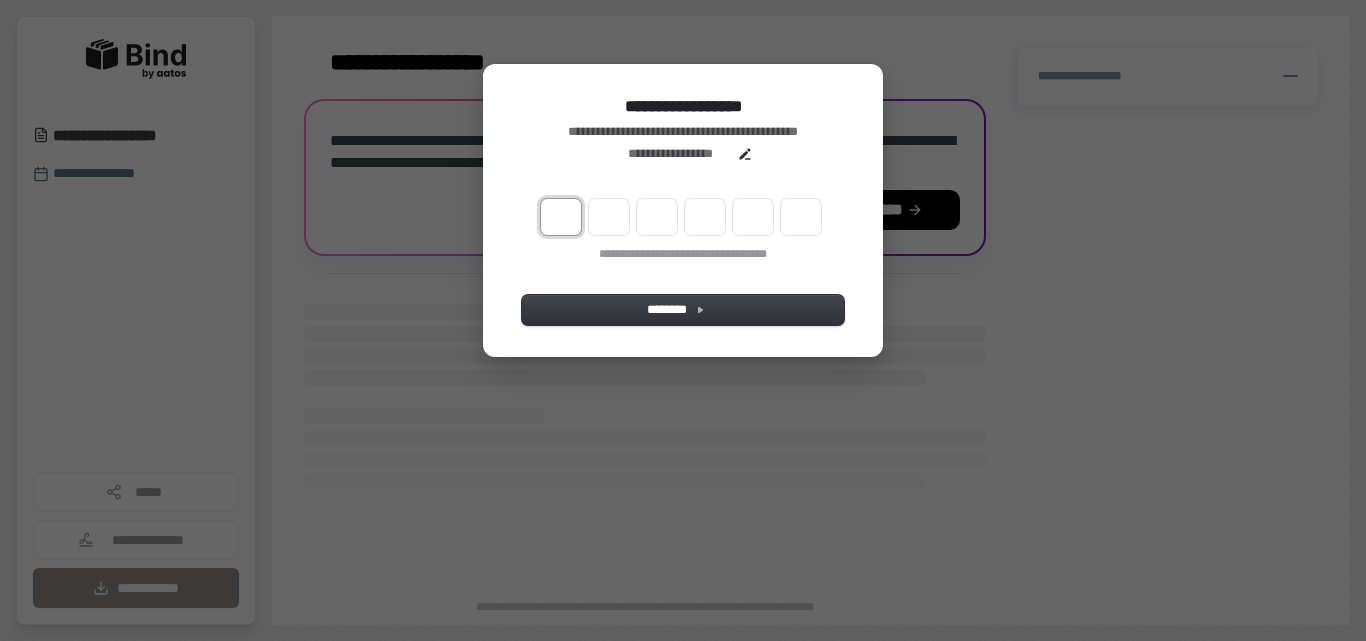type on "*" 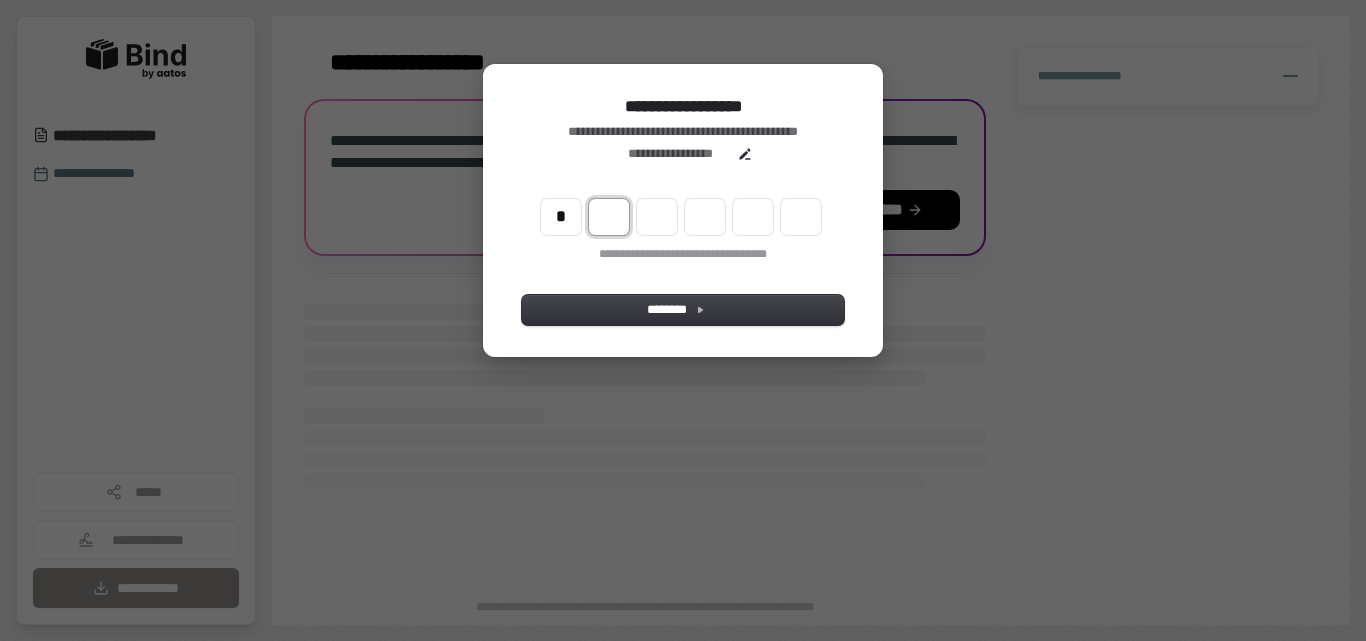 type 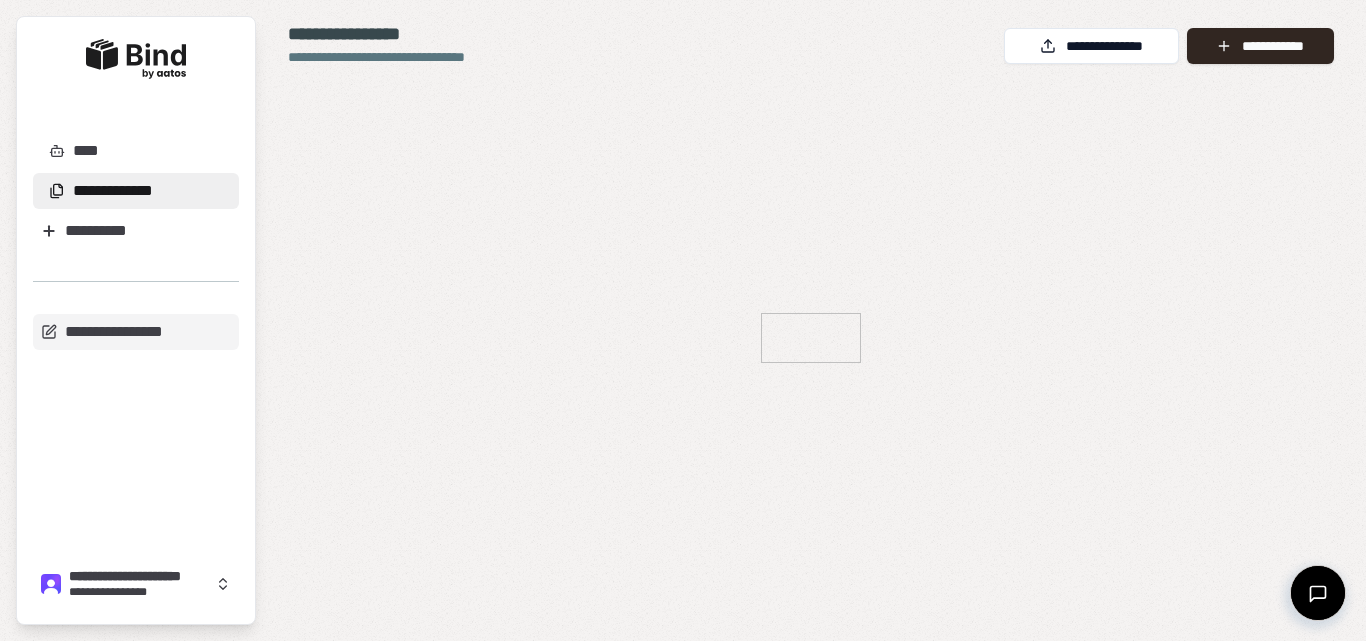 scroll, scrollTop: 0, scrollLeft: 0, axis: both 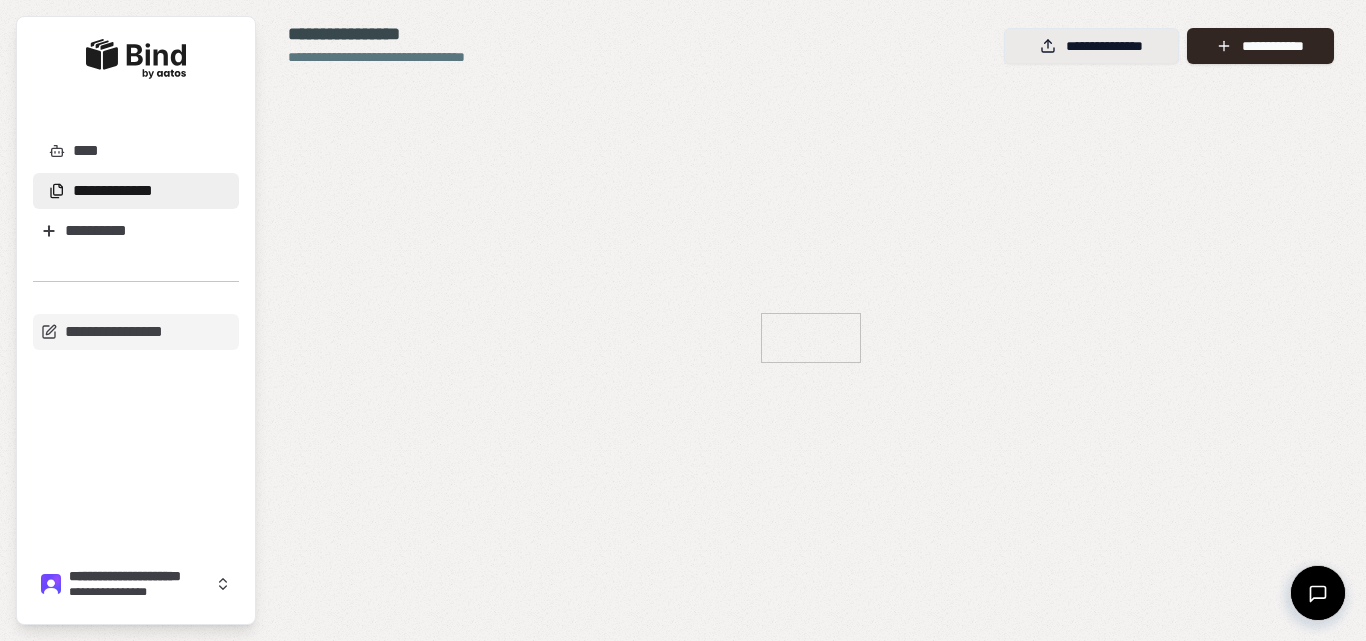 click on "**********" at bounding box center (1091, 46) 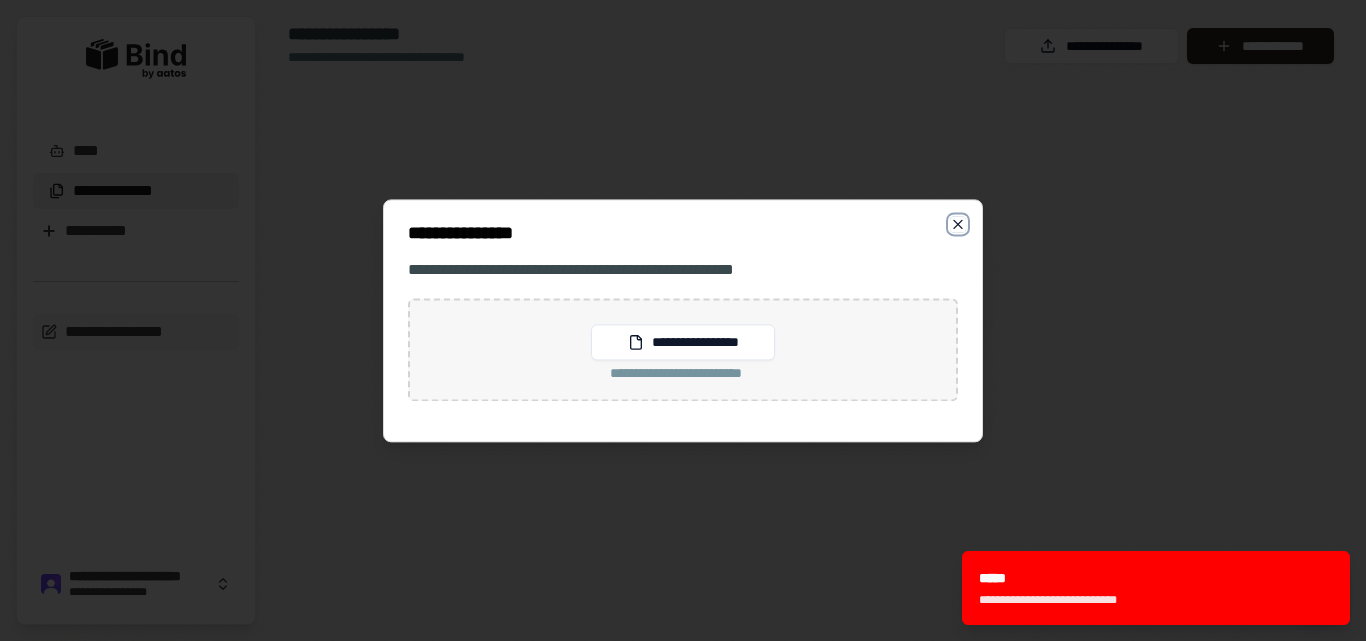 click 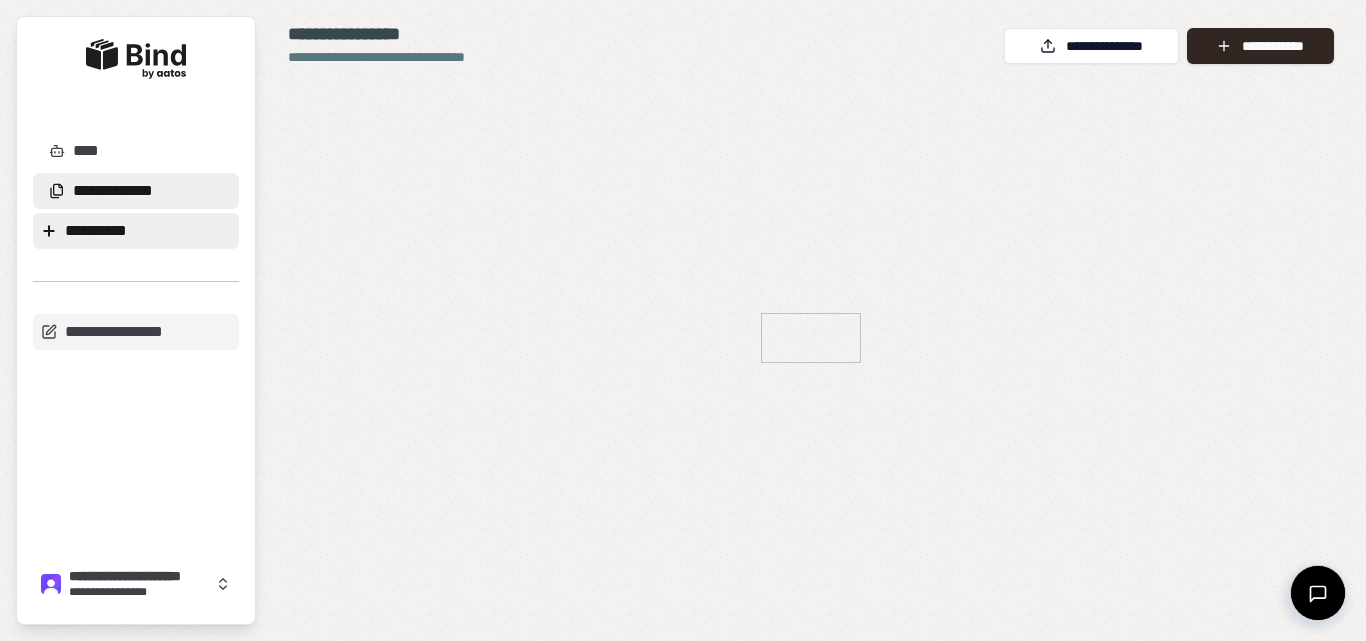 click on "**********" at bounding box center [136, 231] 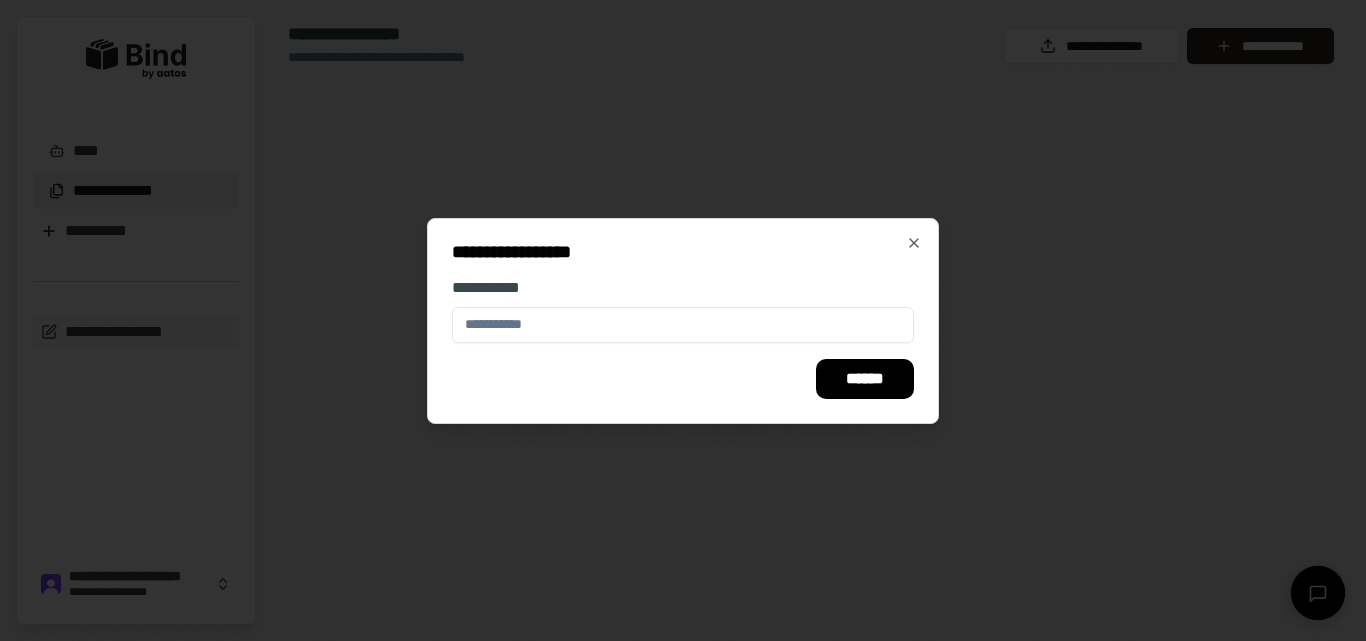 click at bounding box center (683, 325) 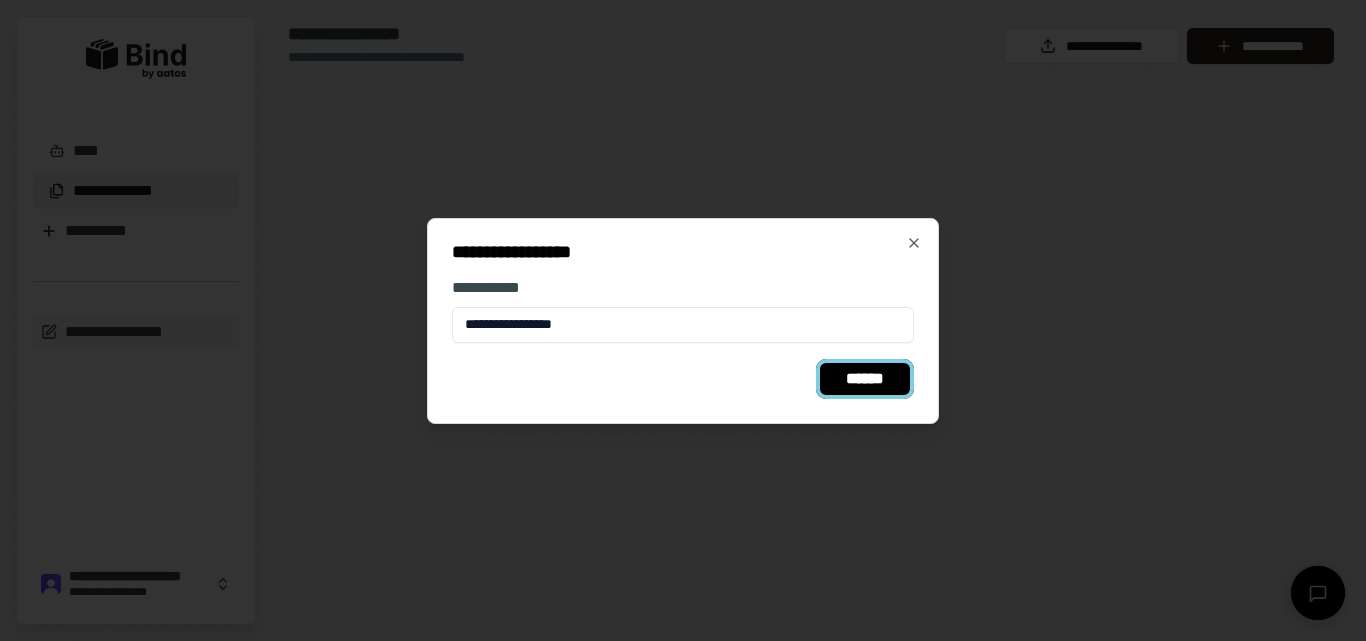 type on "**********" 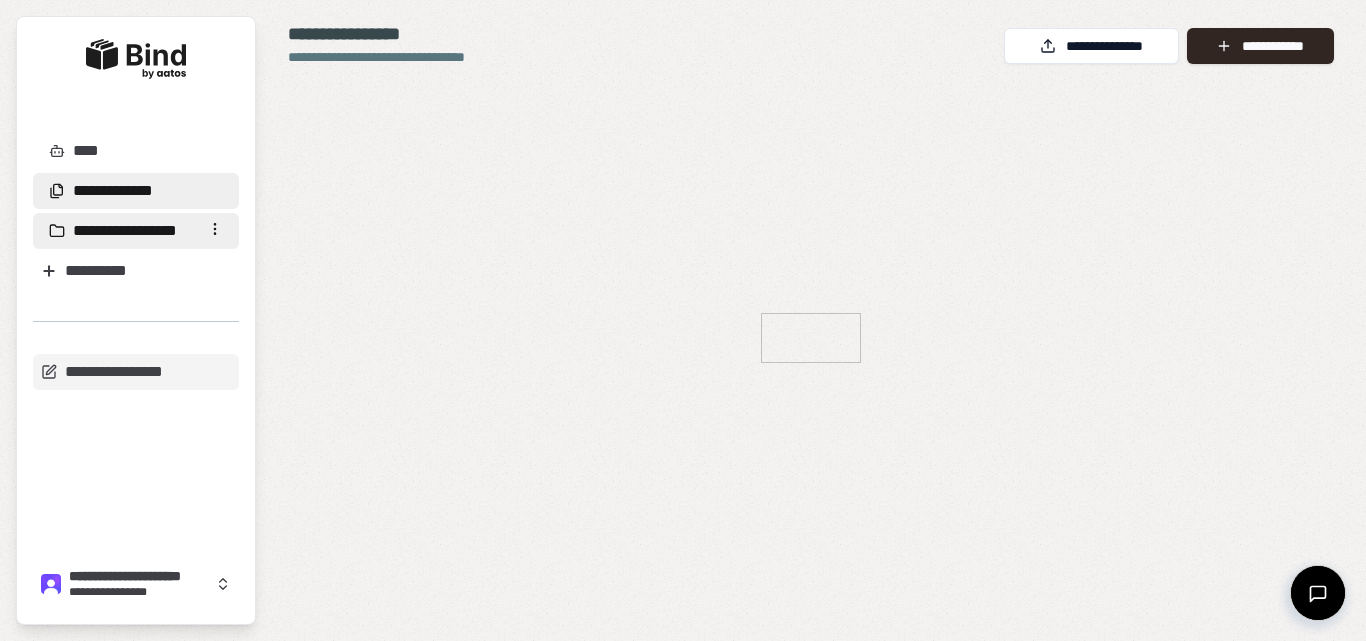 click on "**********" at bounding box center (133, 231) 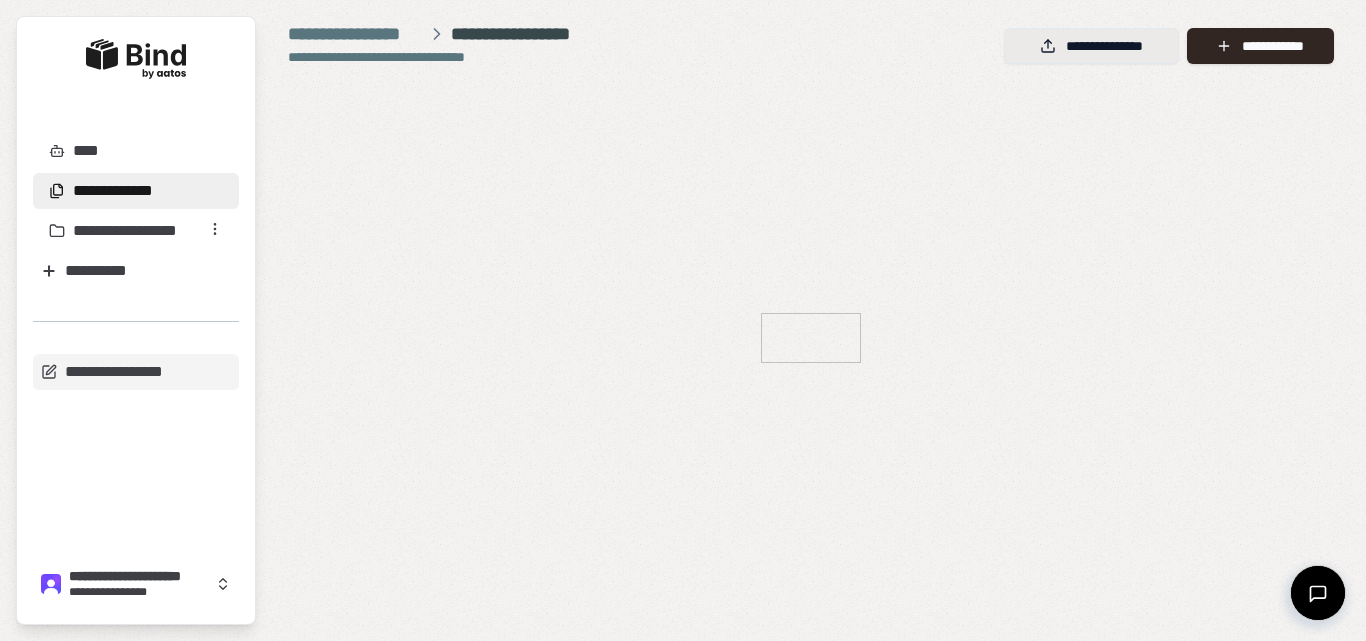 click on "**********" at bounding box center (1091, 46) 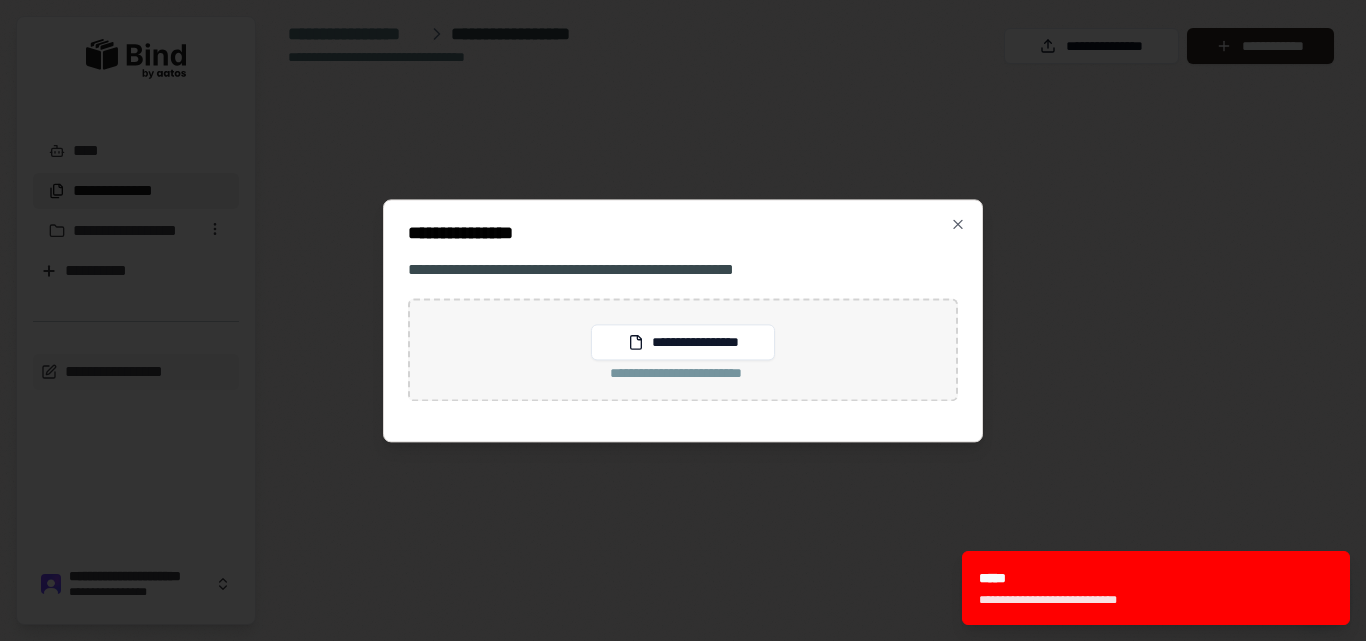 click on "**********" at bounding box center (683, 320) 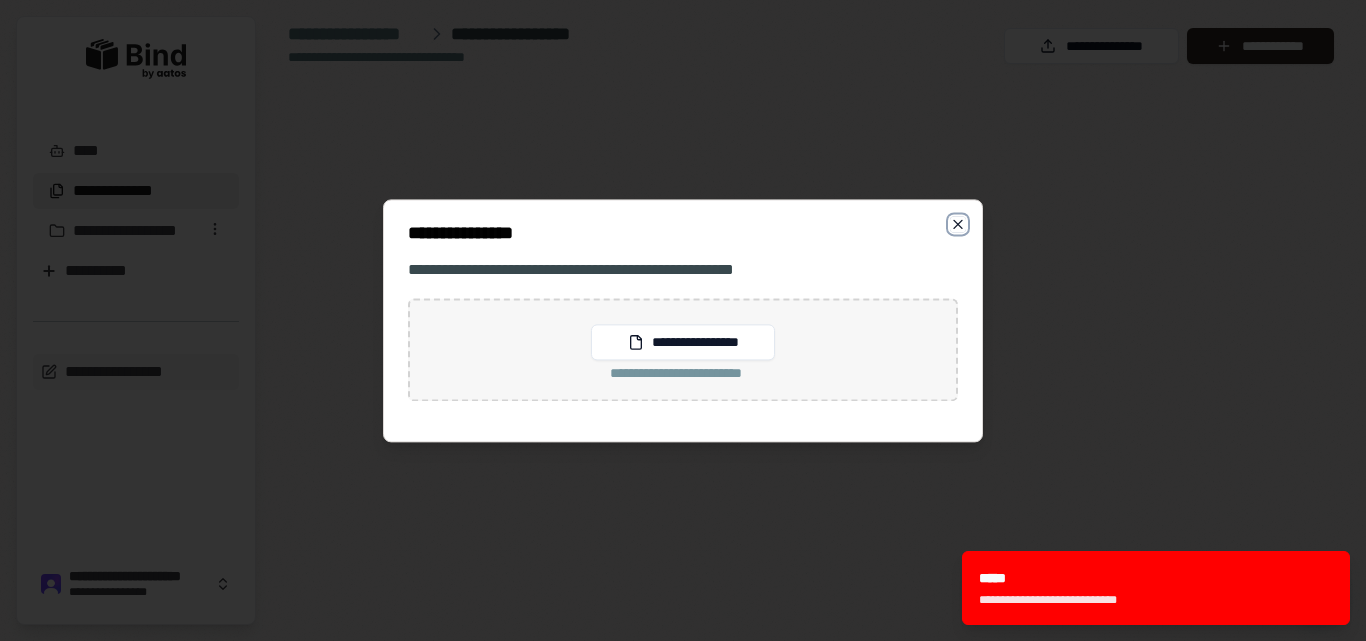 click 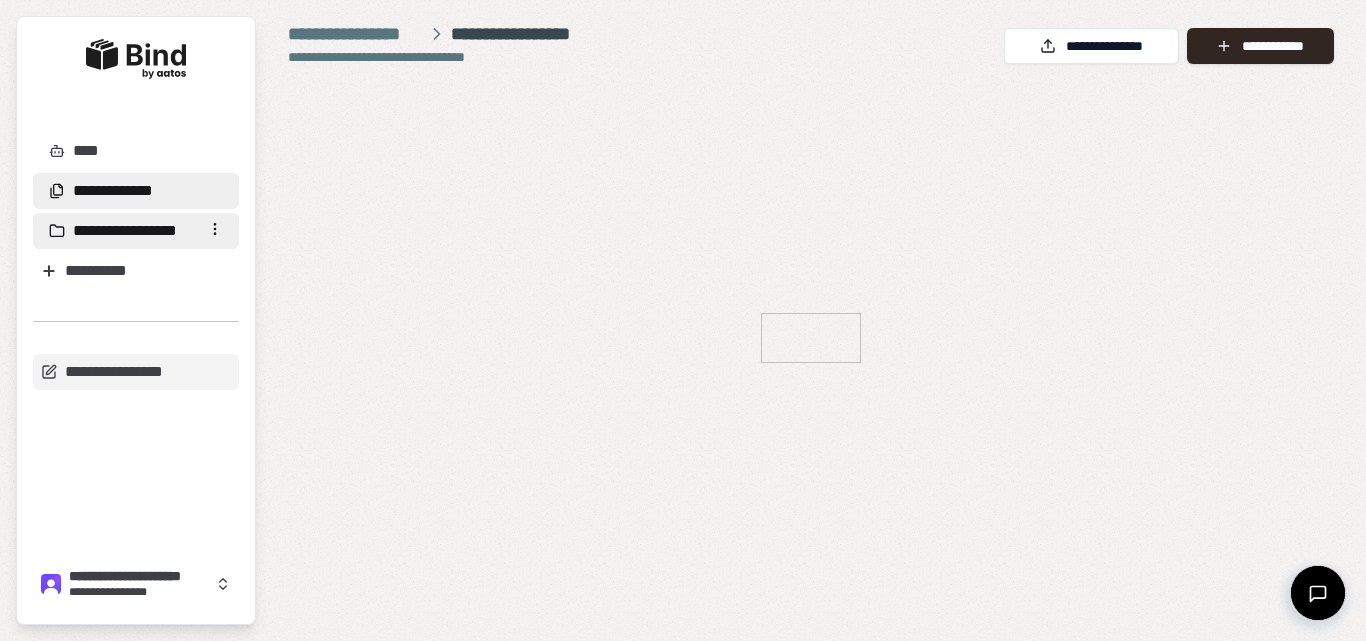 click on "**********" at bounding box center [683, 320] 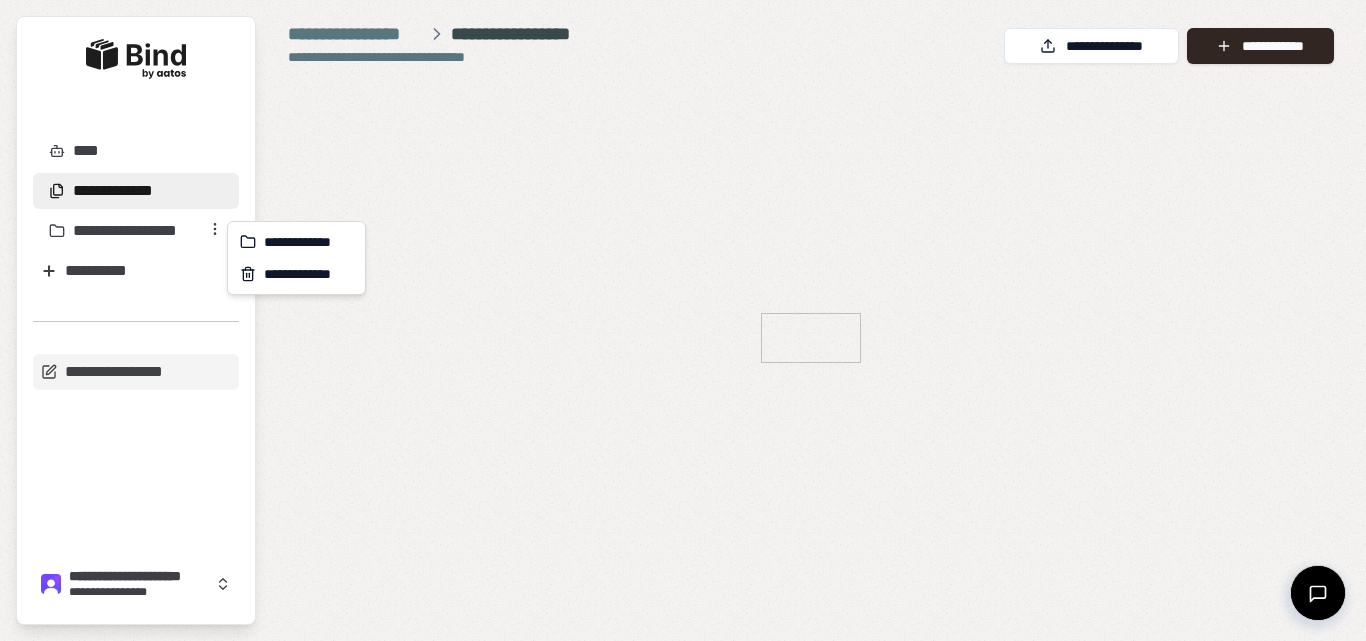 click on "**********" at bounding box center (683, 320) 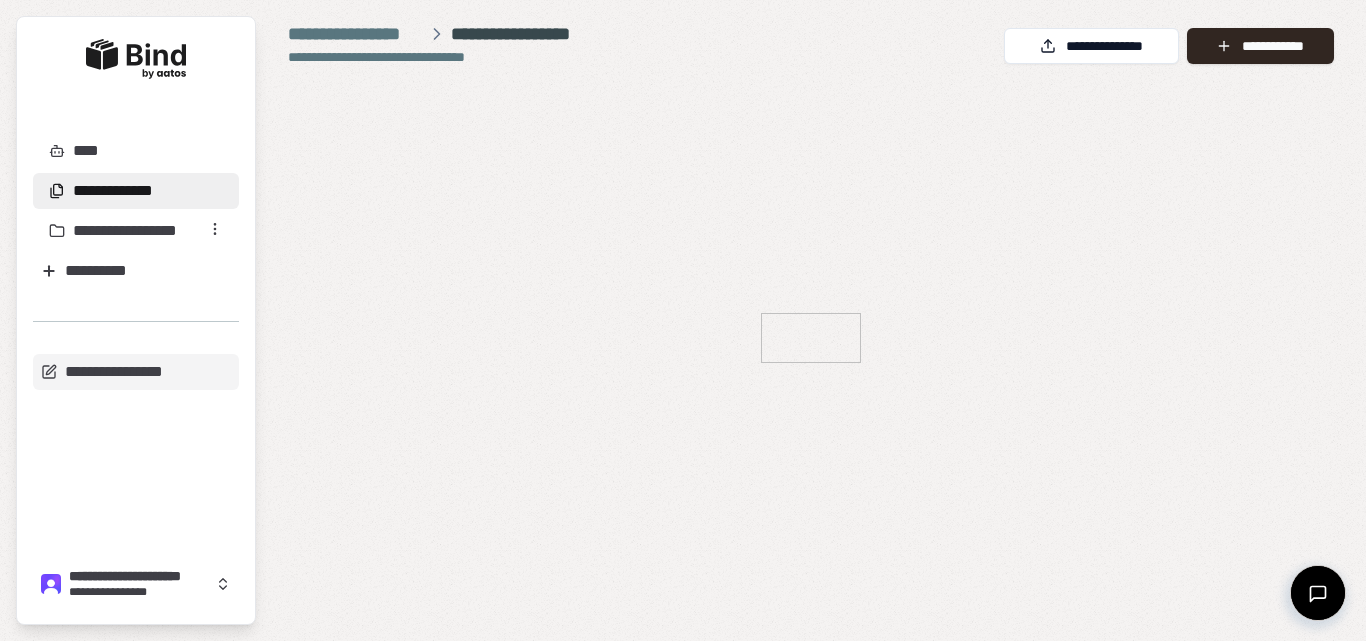 click on "**********" at bounding box center (133, 231) 